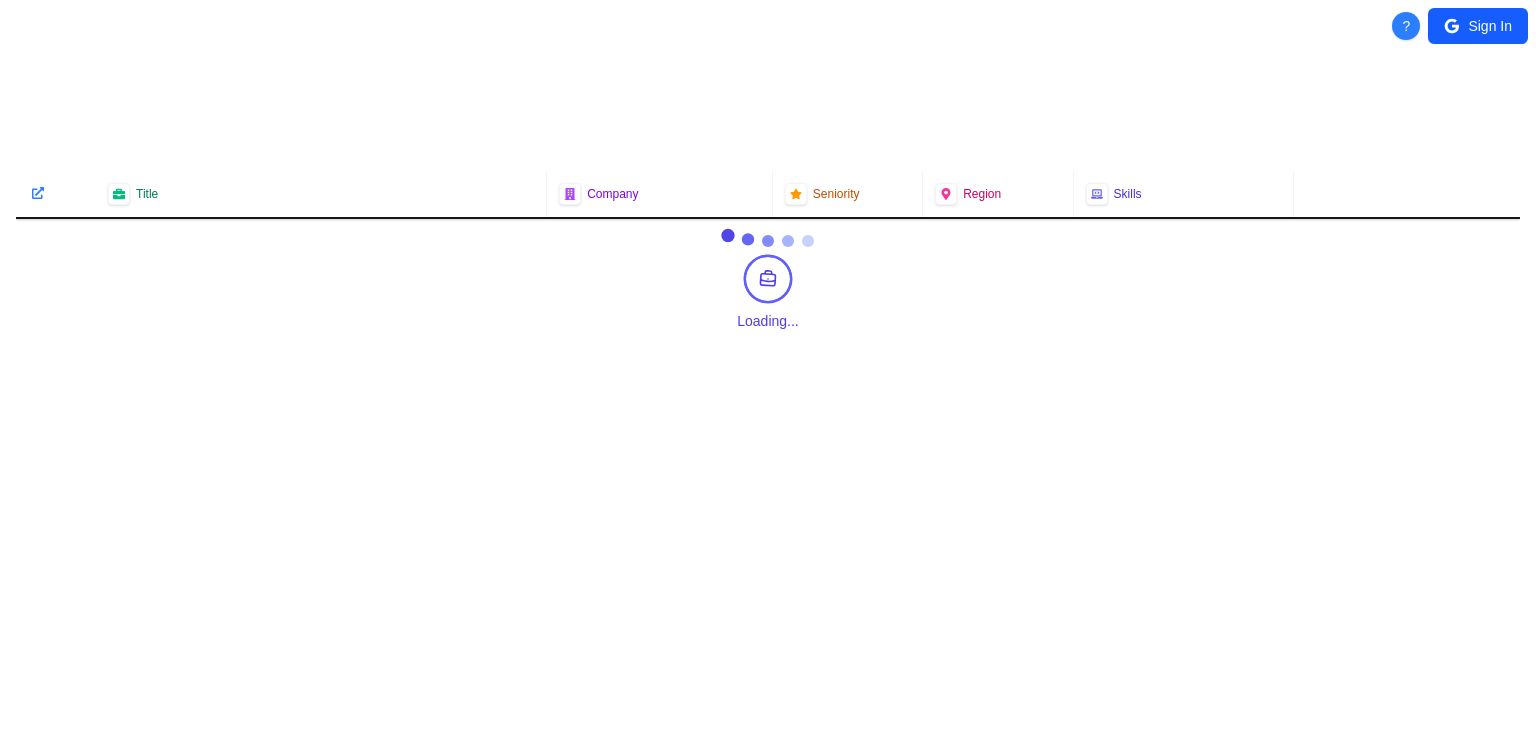 scroll, scrollTop: 0, scrollLeft: 0, axis: both 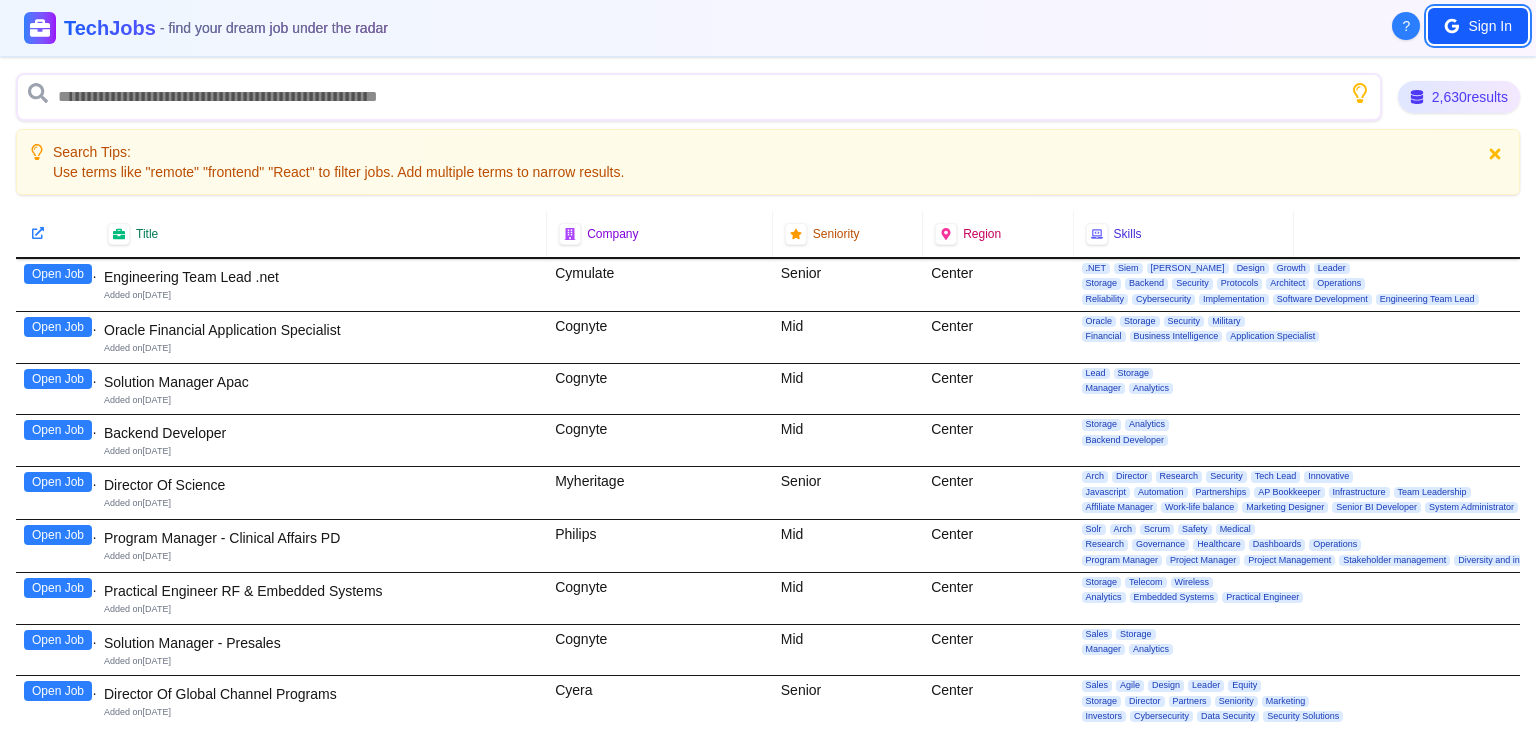 click 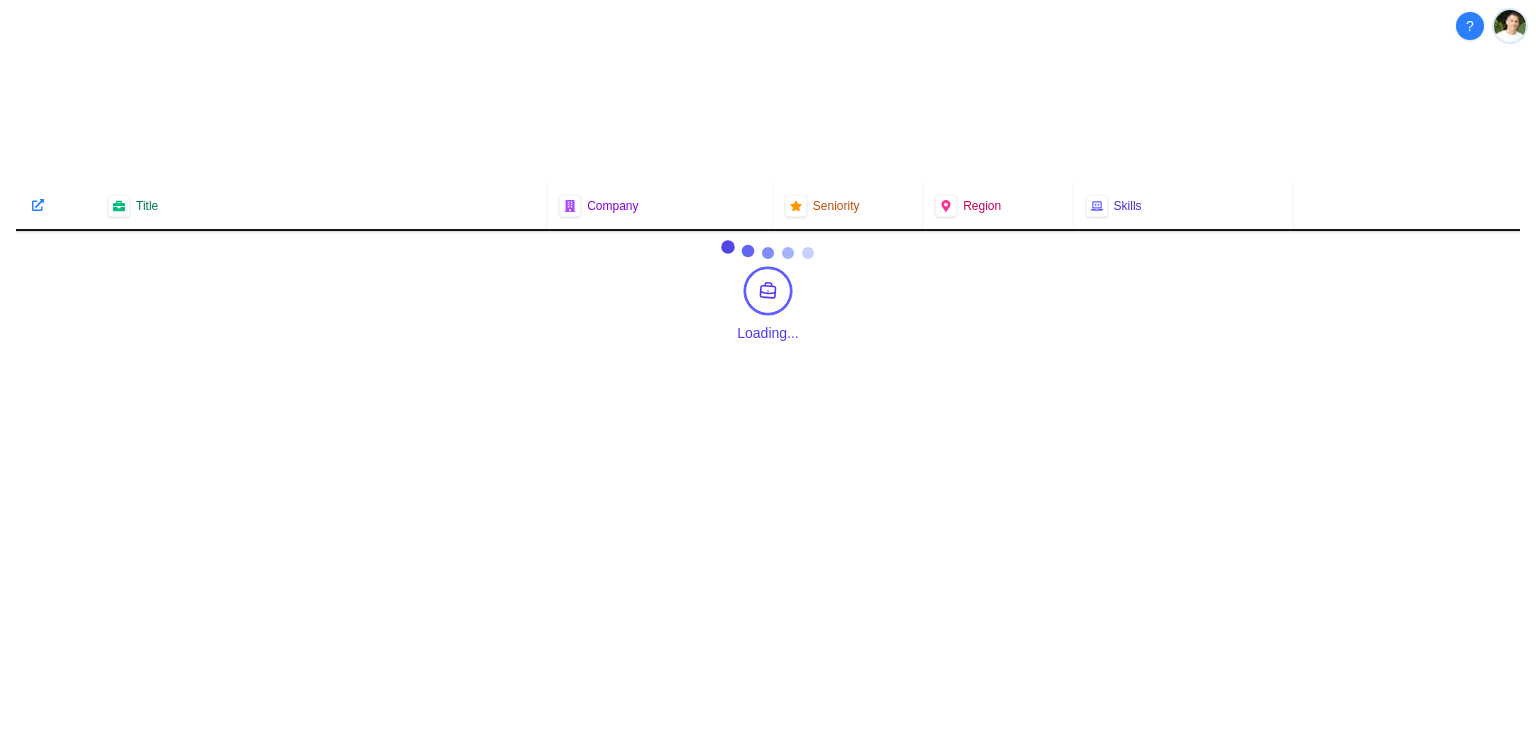 scroll, scrollTop: 0, scrollLeft: 0, axis: both 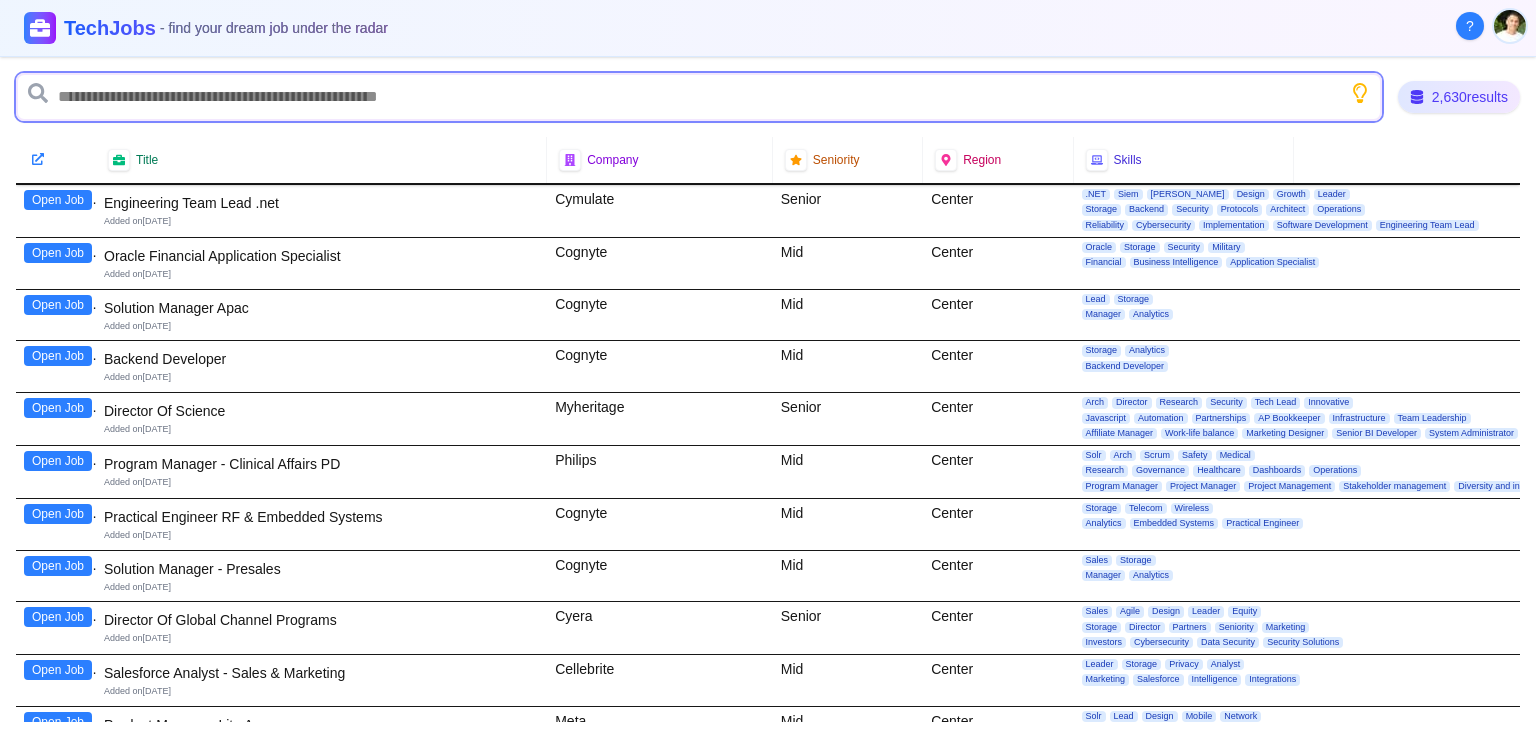 click at bounding box center (699, 97) 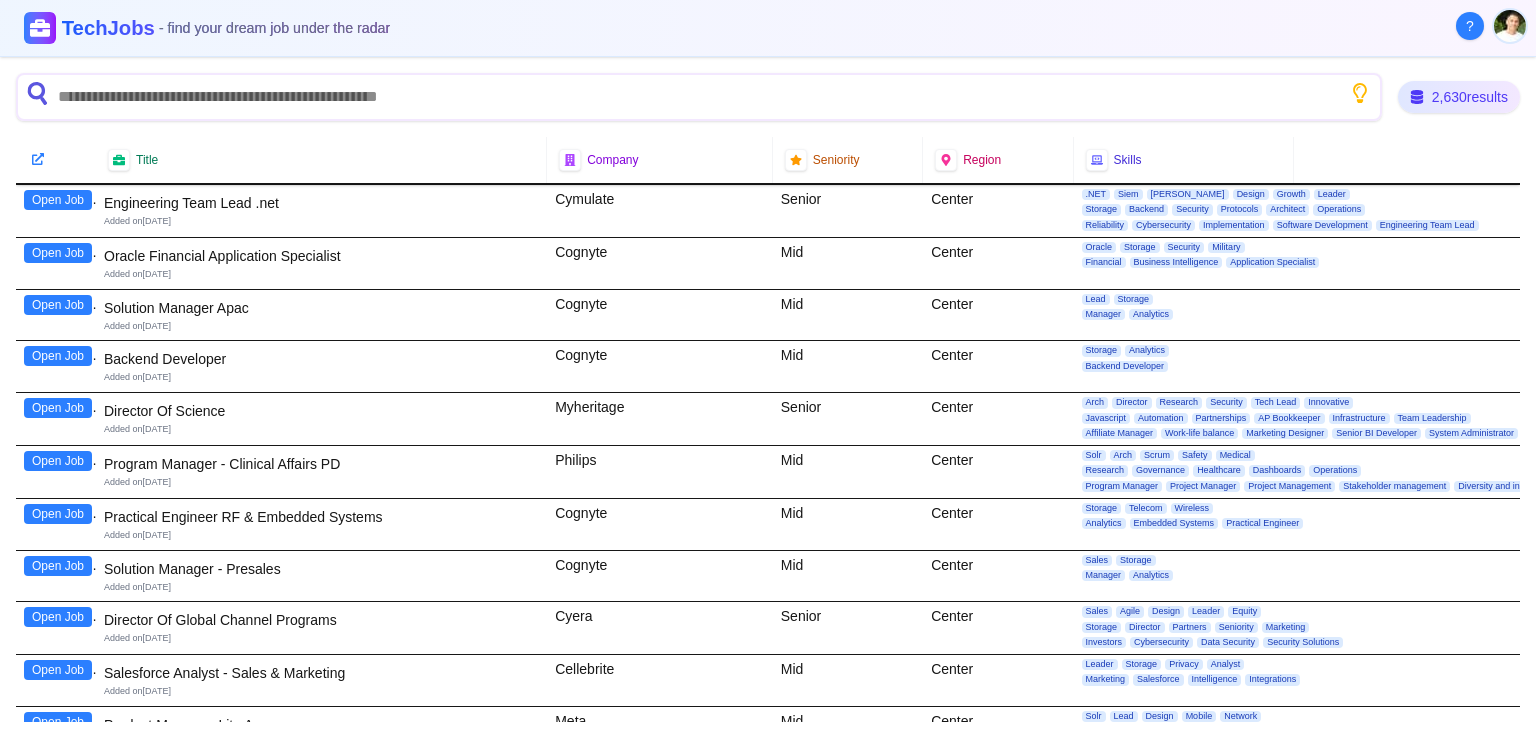 click on "2,630  results Title Company Seniority Region Skills Open Job   Engineering Team Lead .net Added on  [DATE] Cymulate Senior Center .NET Siem [PERSON_NAME] Design Growth Leader Storage Backend Security Protocols Architect Operations Reliability Cybersecurity Implementation Software Development Engineering Team Lead Open Job   Oracle Financial Application Specialist Added on  [DATE] Cognyte Mid Center Oracle Storage Security Military Financial Business Intelligence Application Specialist Open Job   Solution Manager Apac Added on  [DATE] Cognyte Mid Center Lead Storage Manager Analytics Open Job   Backend Developer Added on  [DATE] [GEOGRAPHIC_DATA] Storage Analytics Backend Developer Open Job   Director Of Science Added on  [DATE] Myheritage Senior Center Arch Director Research Security Tech Lead Innovative Javascript Automation Partnerships AP Bookkeeper Infrastructure Team Leadership Affiliate Manager Work-life balance Marketing Designer Senior BI Developer System Administrator" at bounding box center [768, 397] 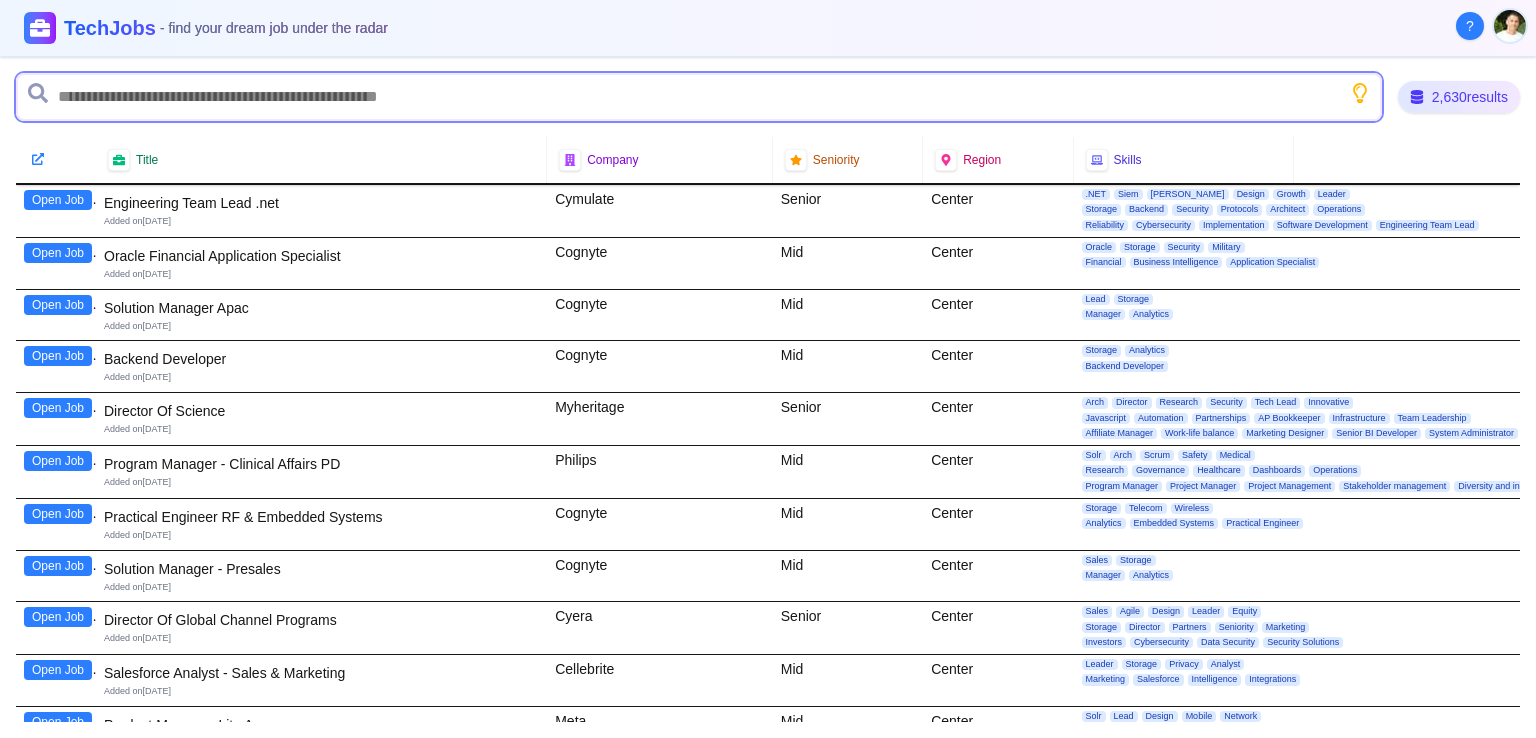click at bounding box center [699, 97] 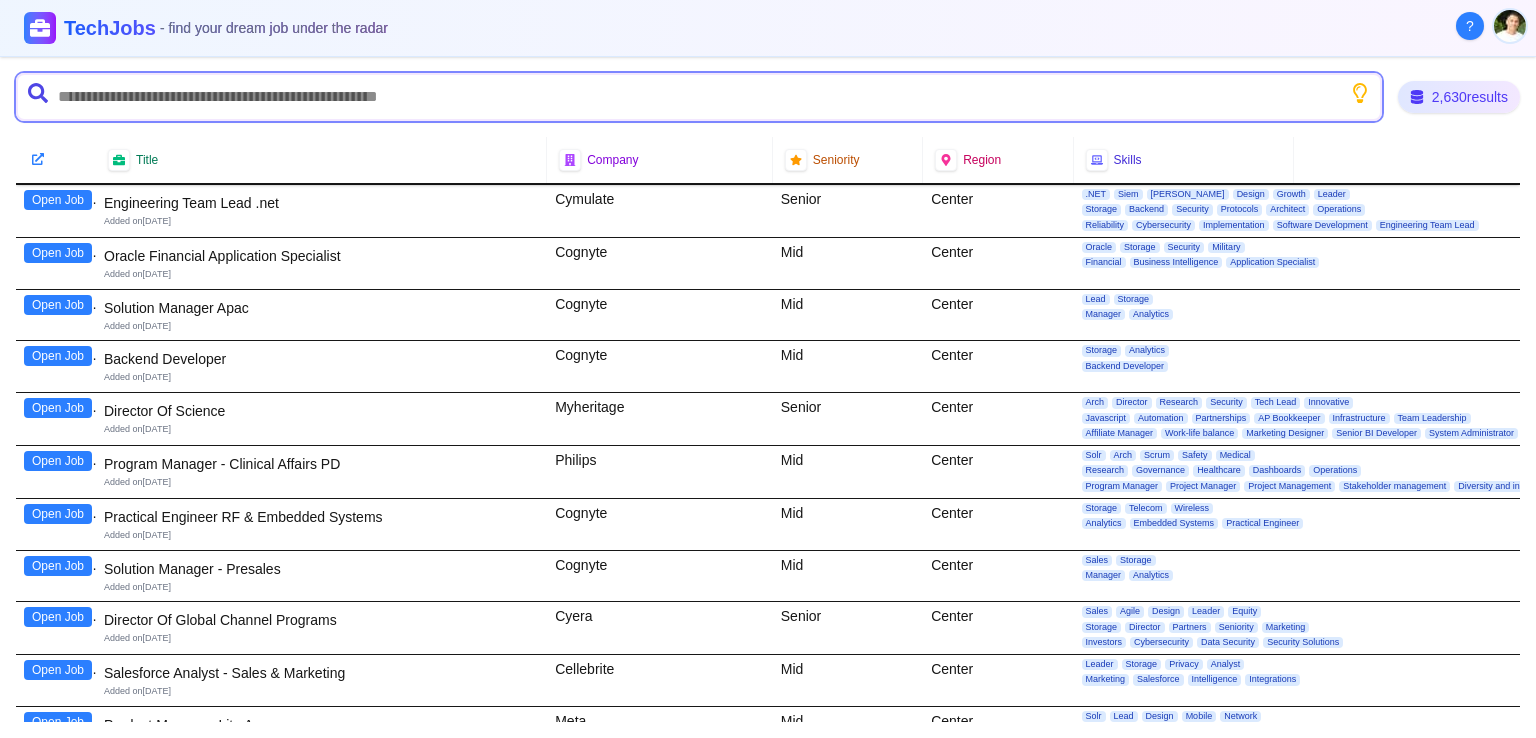 paste on "***" 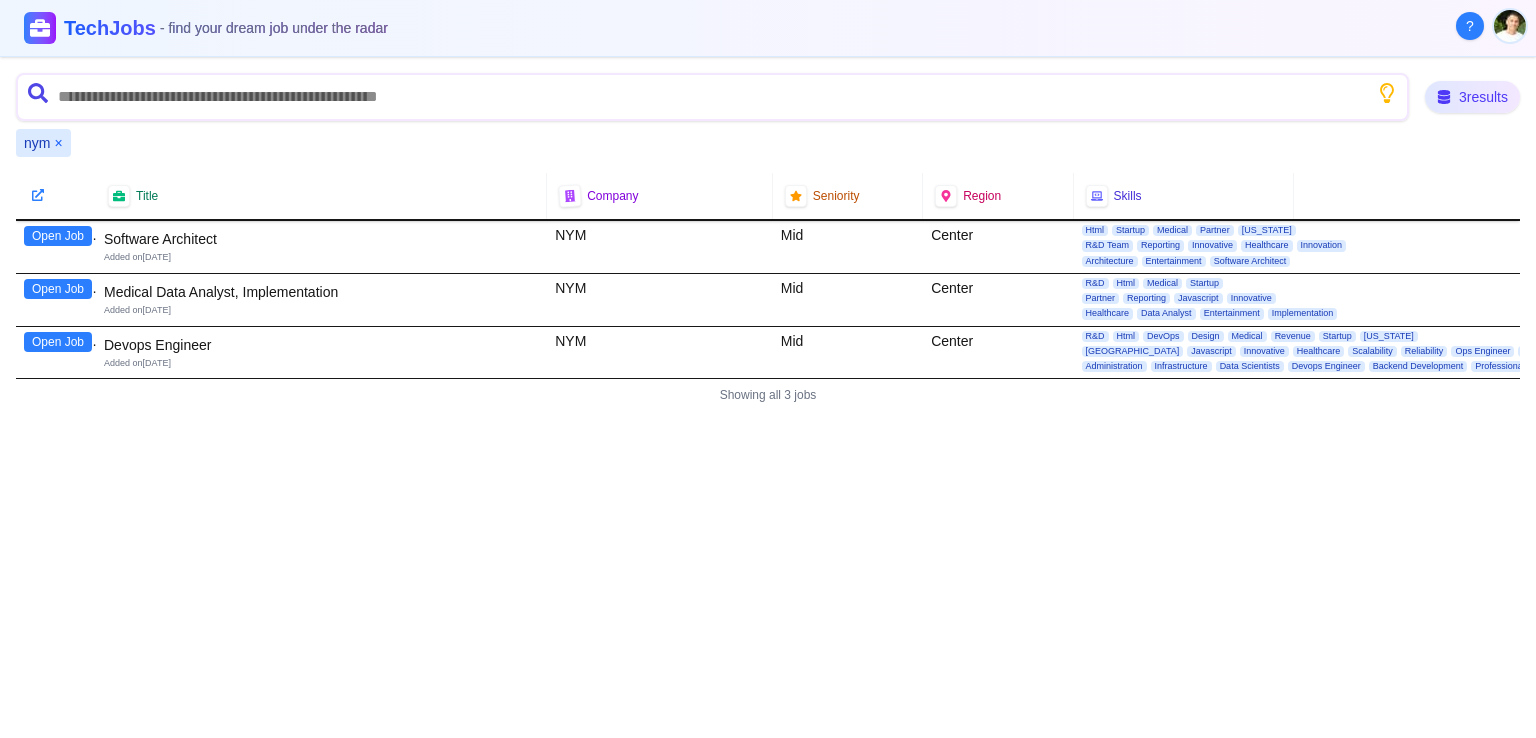 click on "?" at bounding box center (1470, 26) 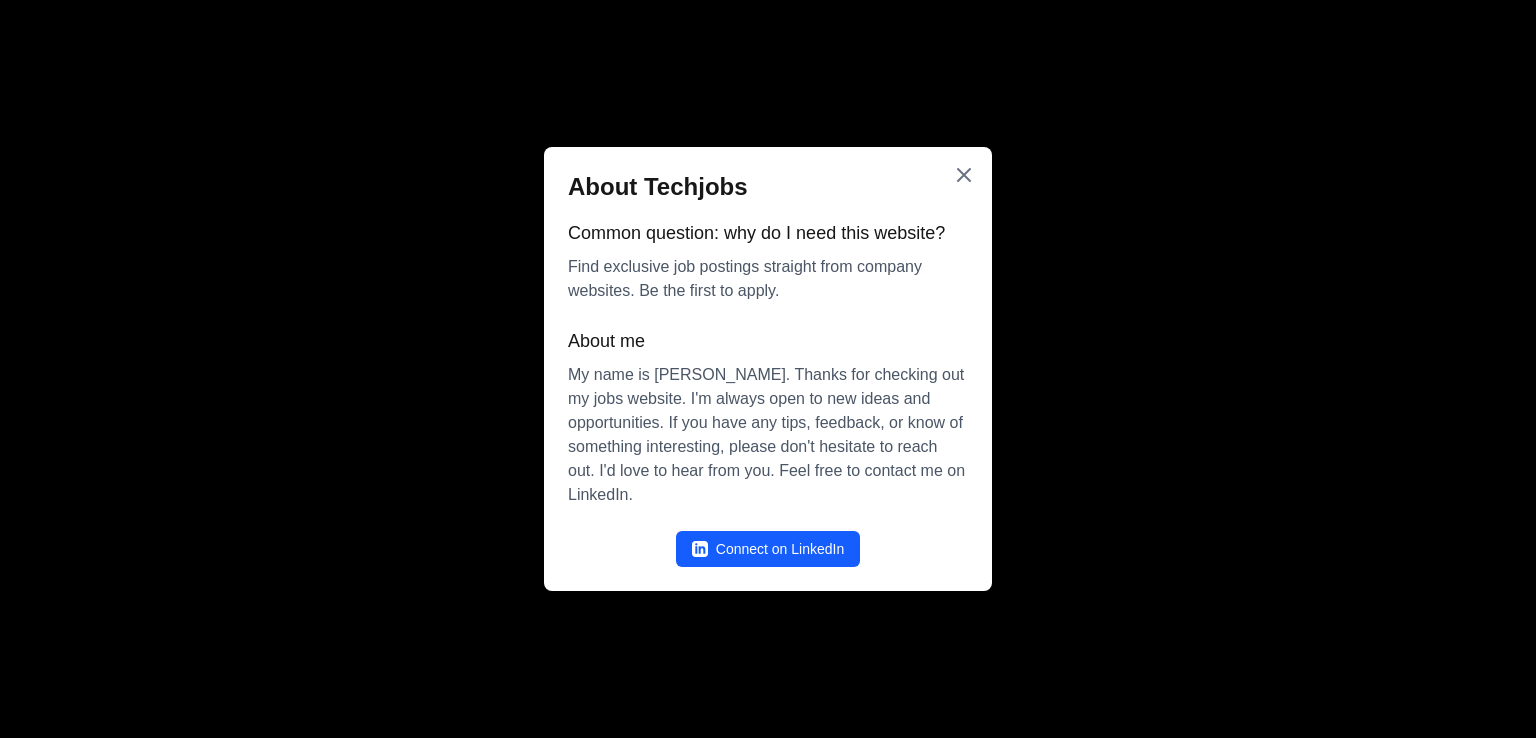 click 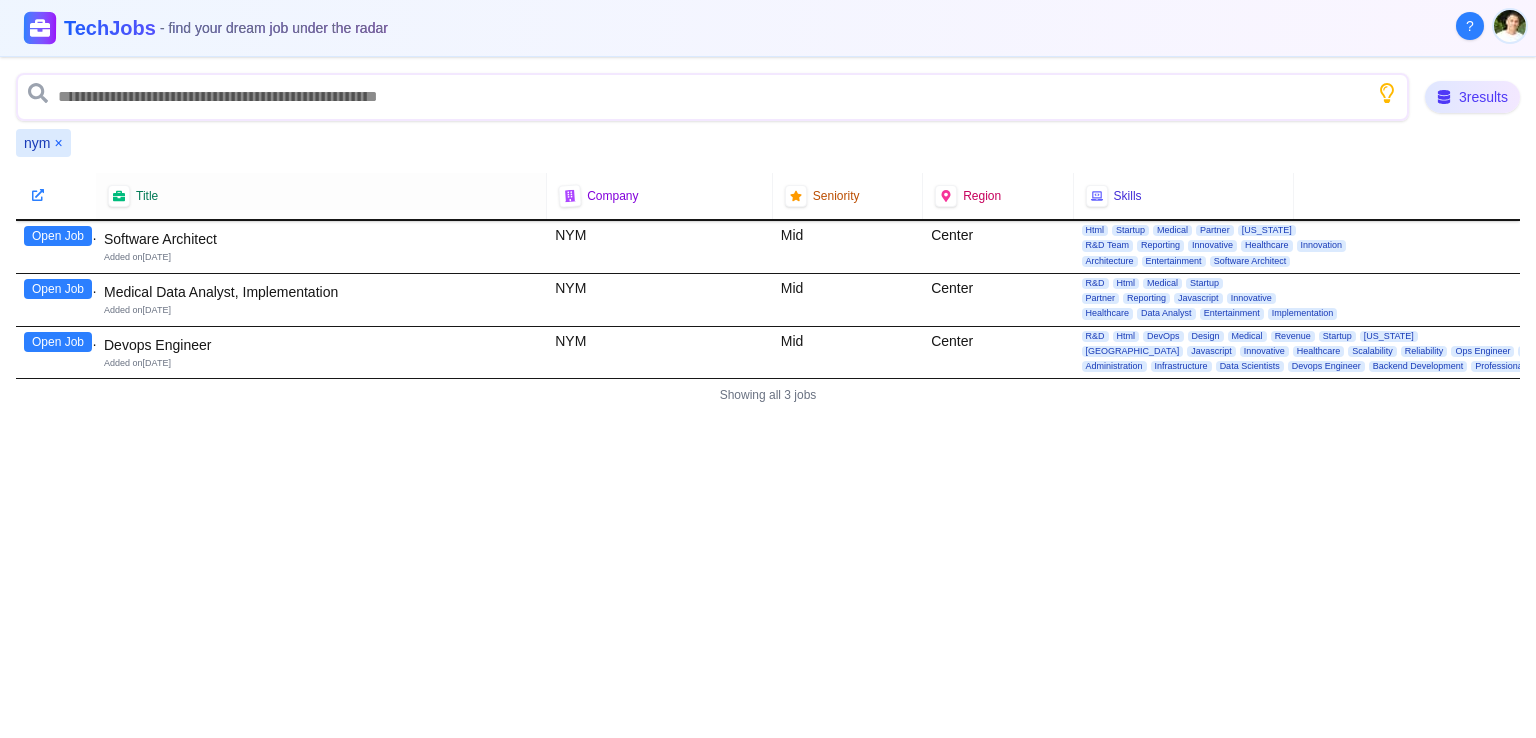 click 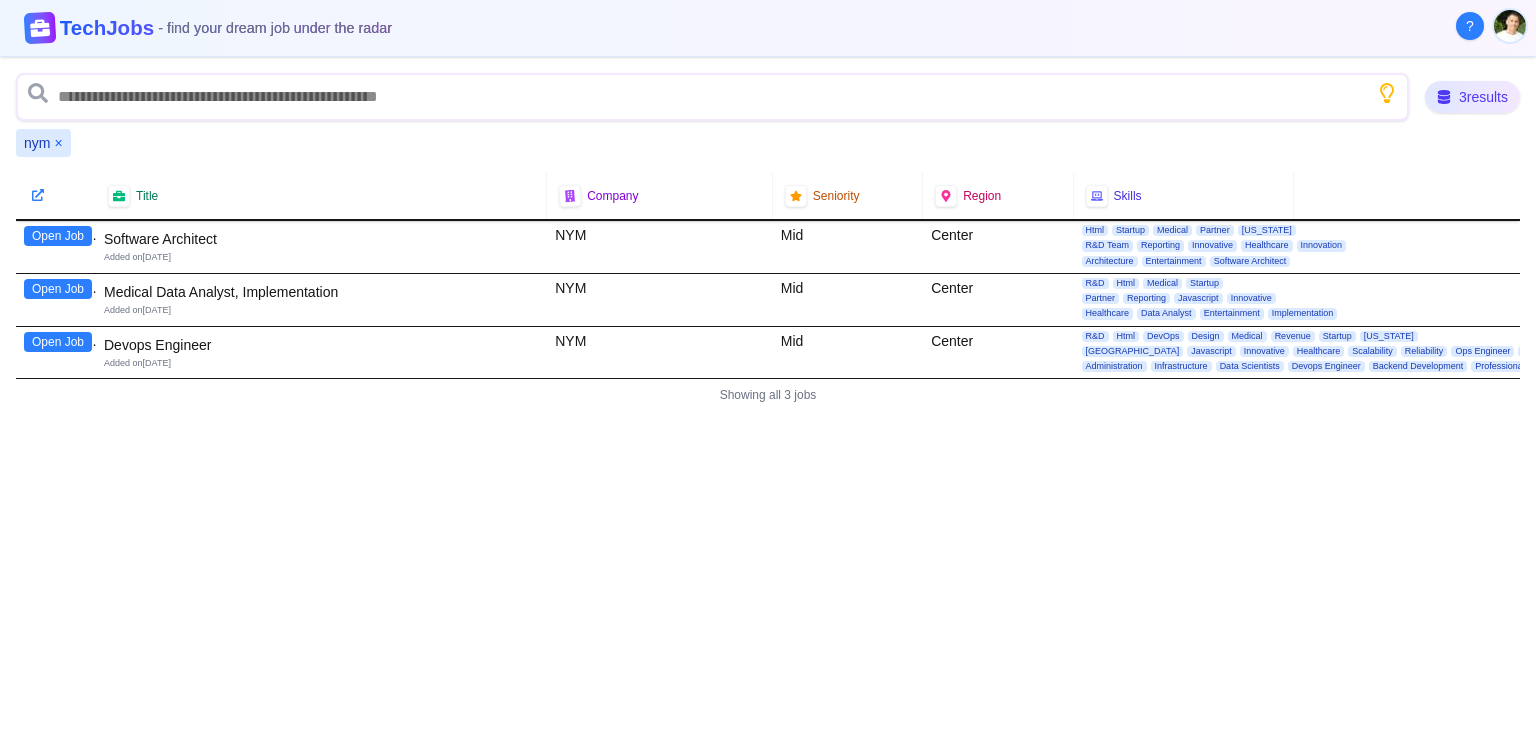 click on "TechJobs  - find your dream job under the radar" at bounding box center (226, 28) 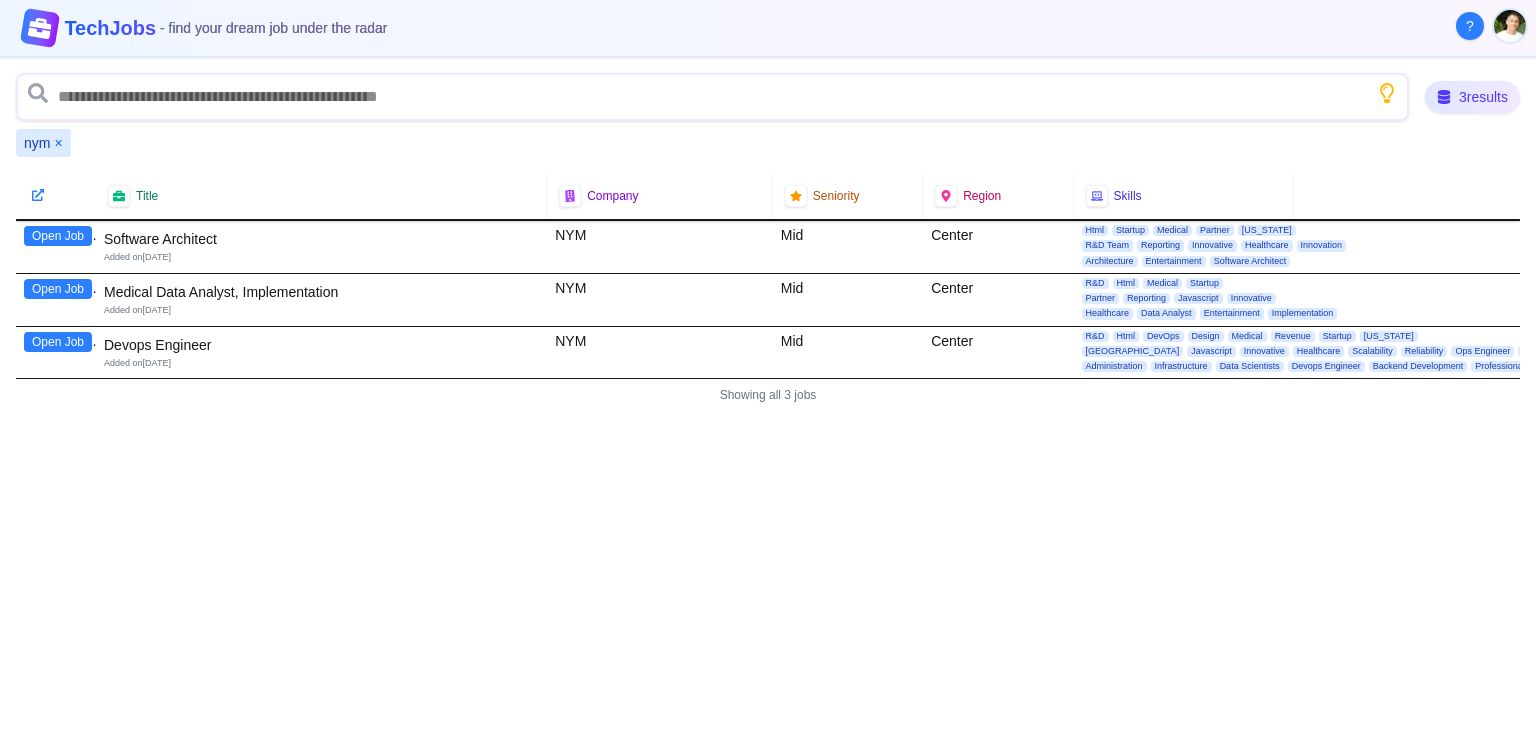 click 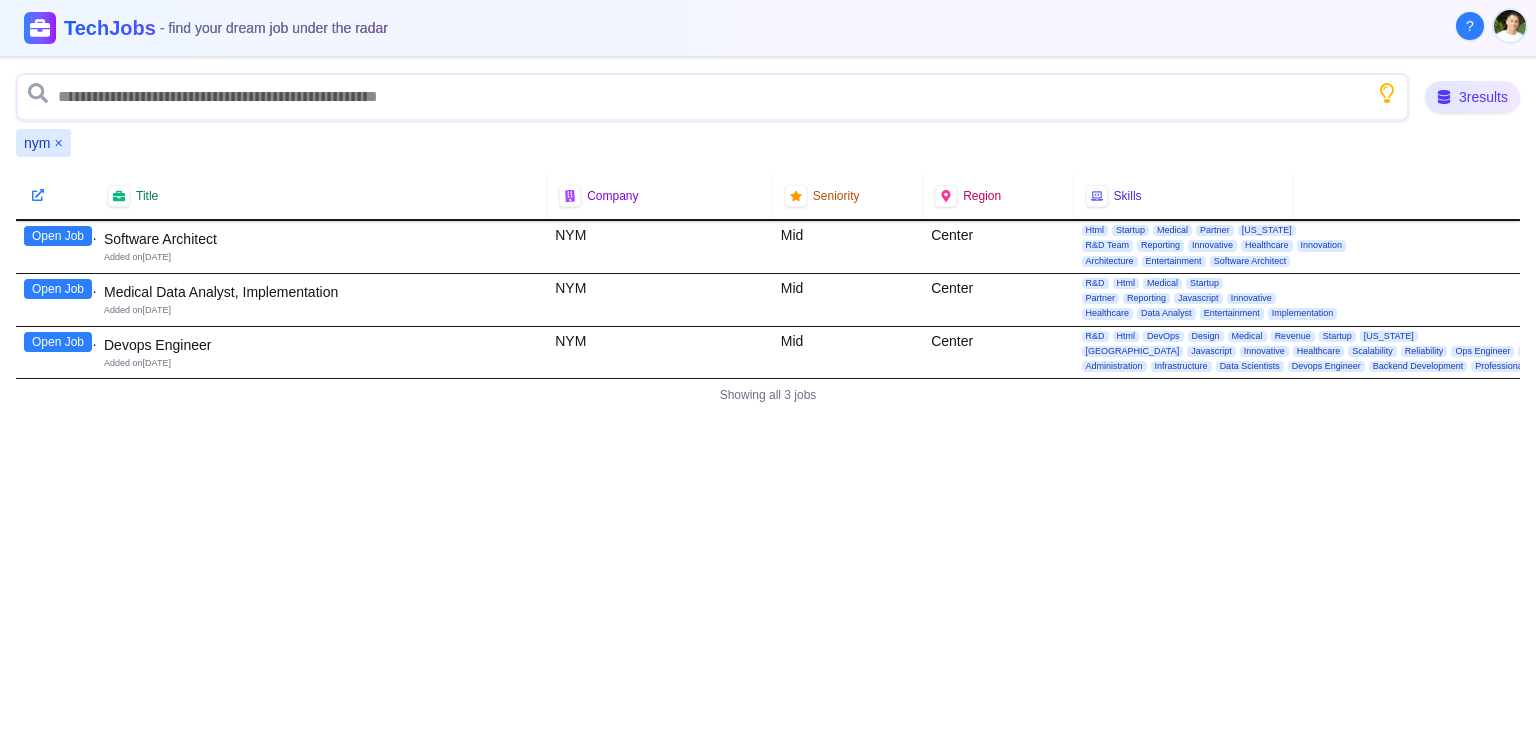 click on "×" at bounding box center (58, 143) 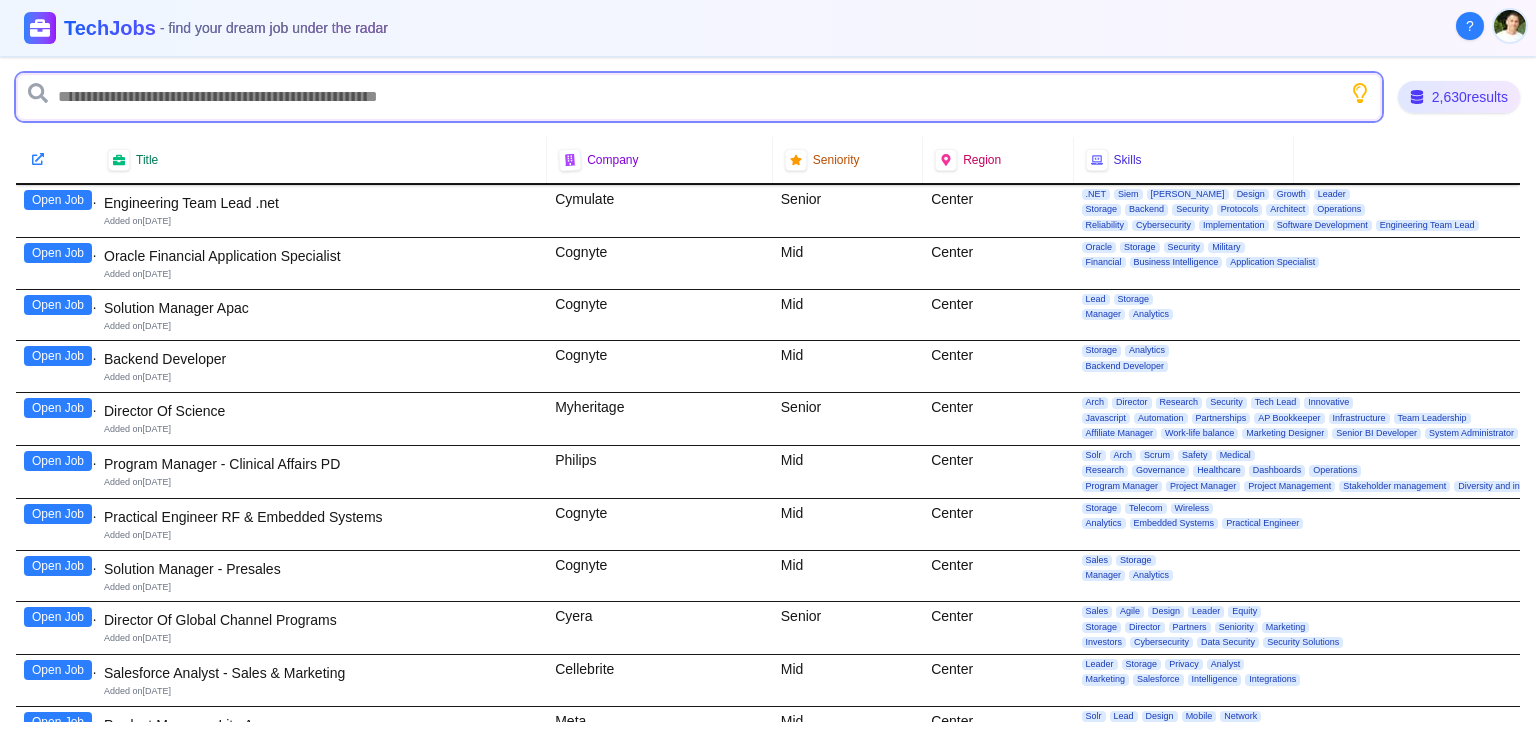 click at bounding box center (699, 97) 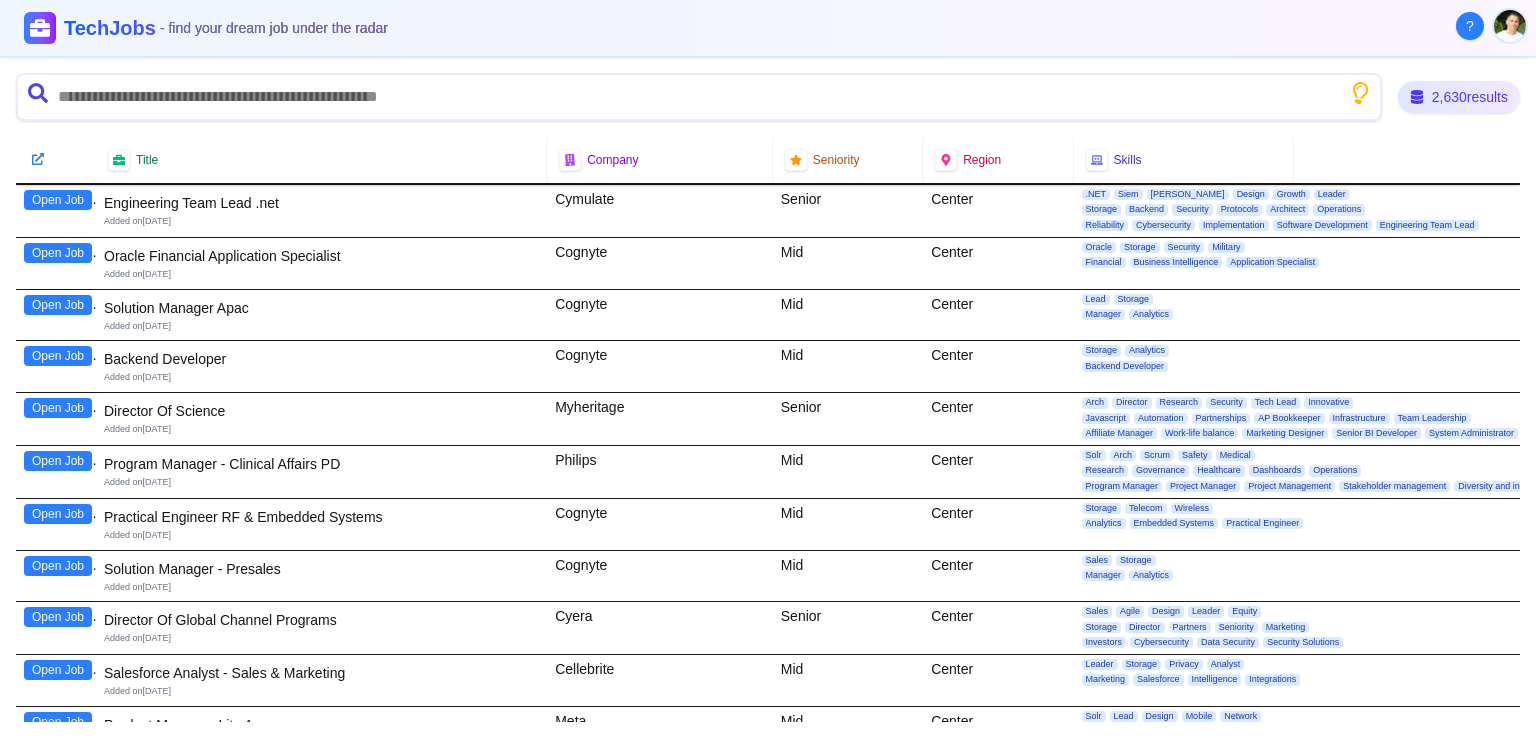 click 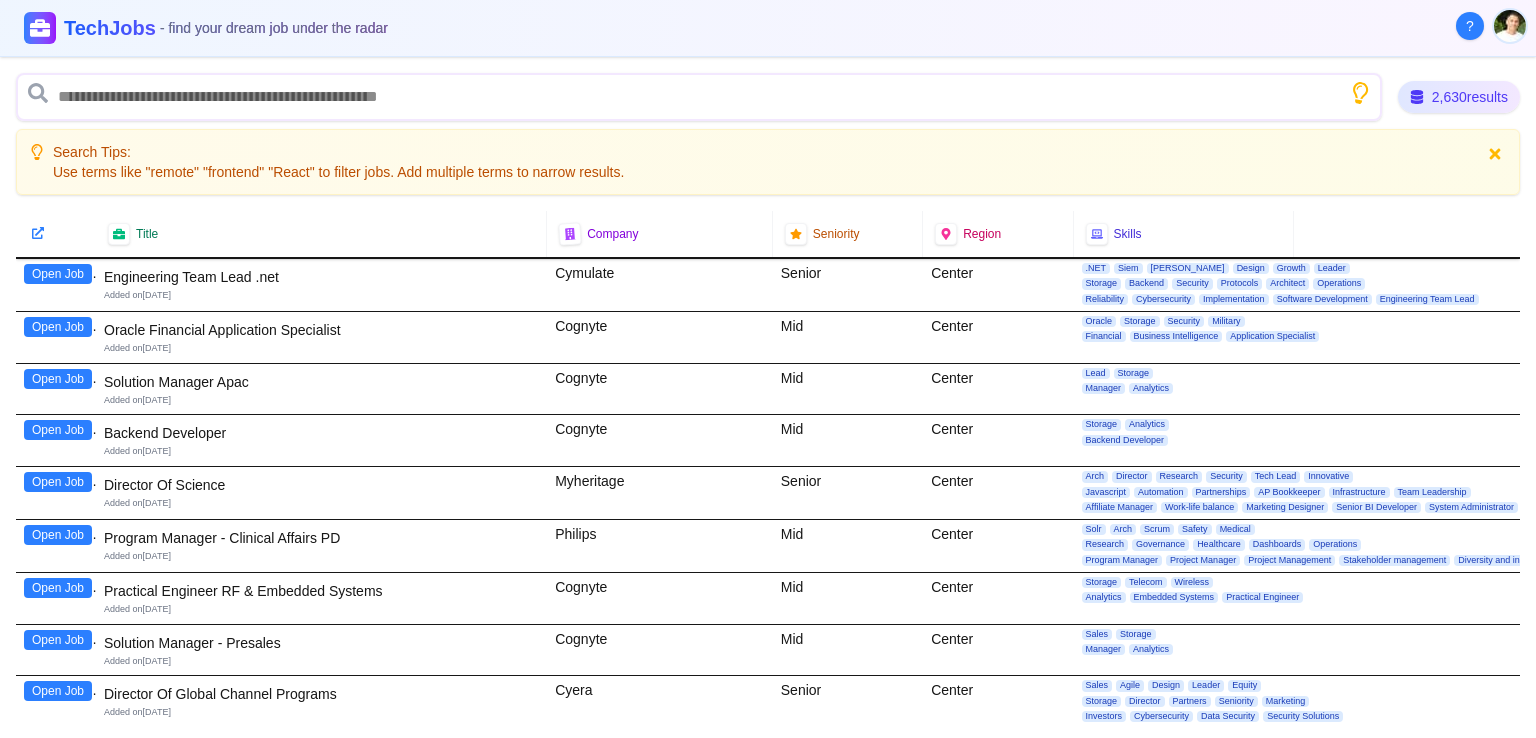 click 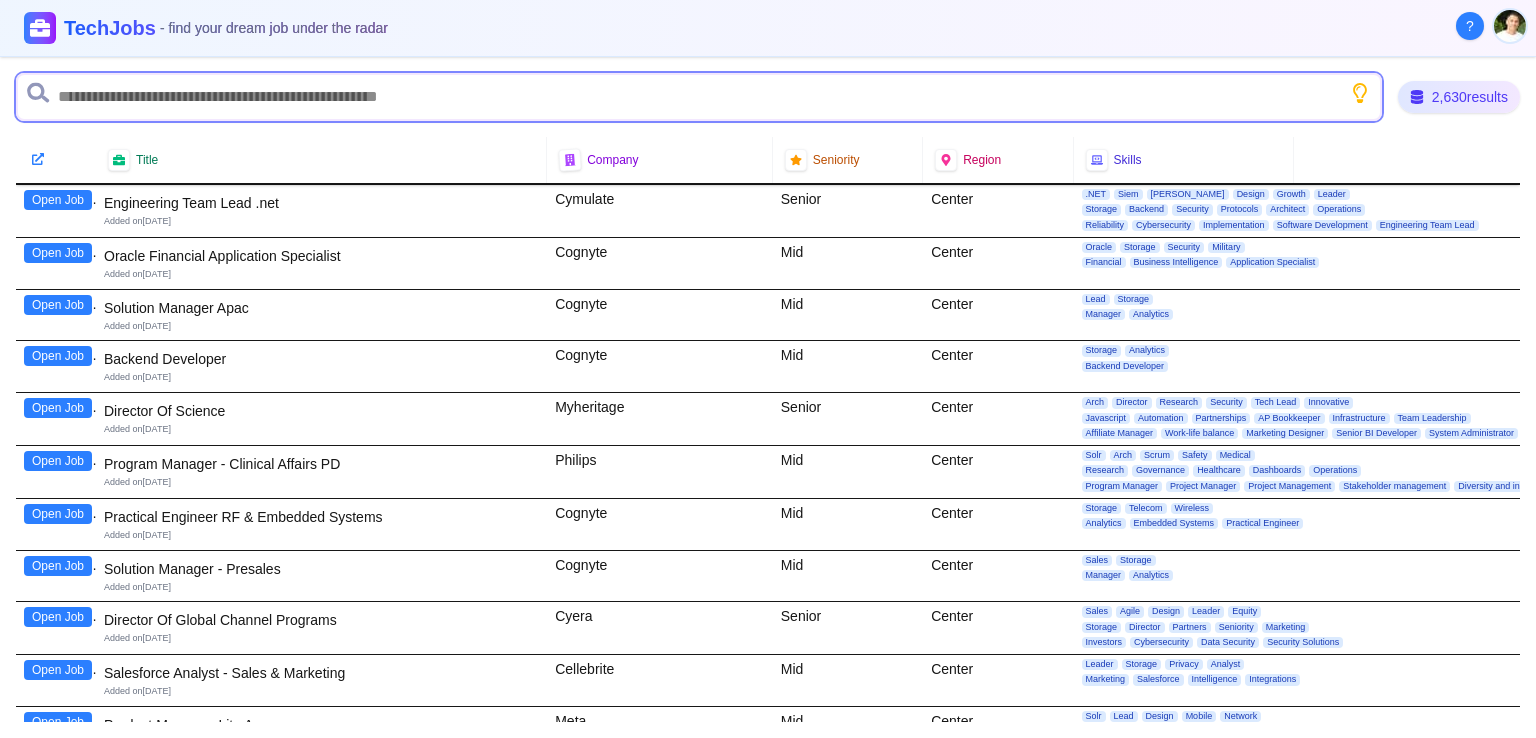 click at bounding box center [699, 97] 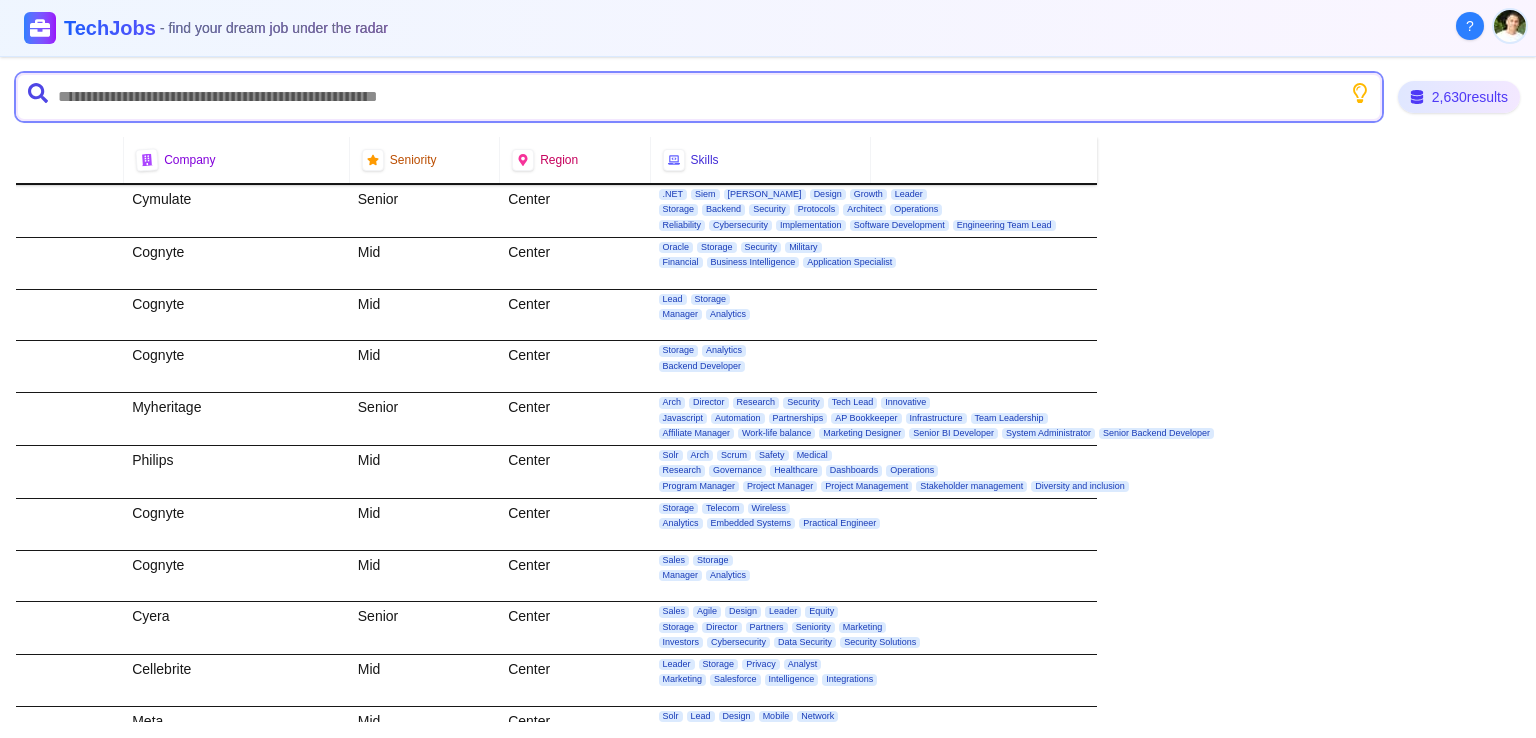 scroll, scrollTop: 0, scrollLeft: 0, axis: both 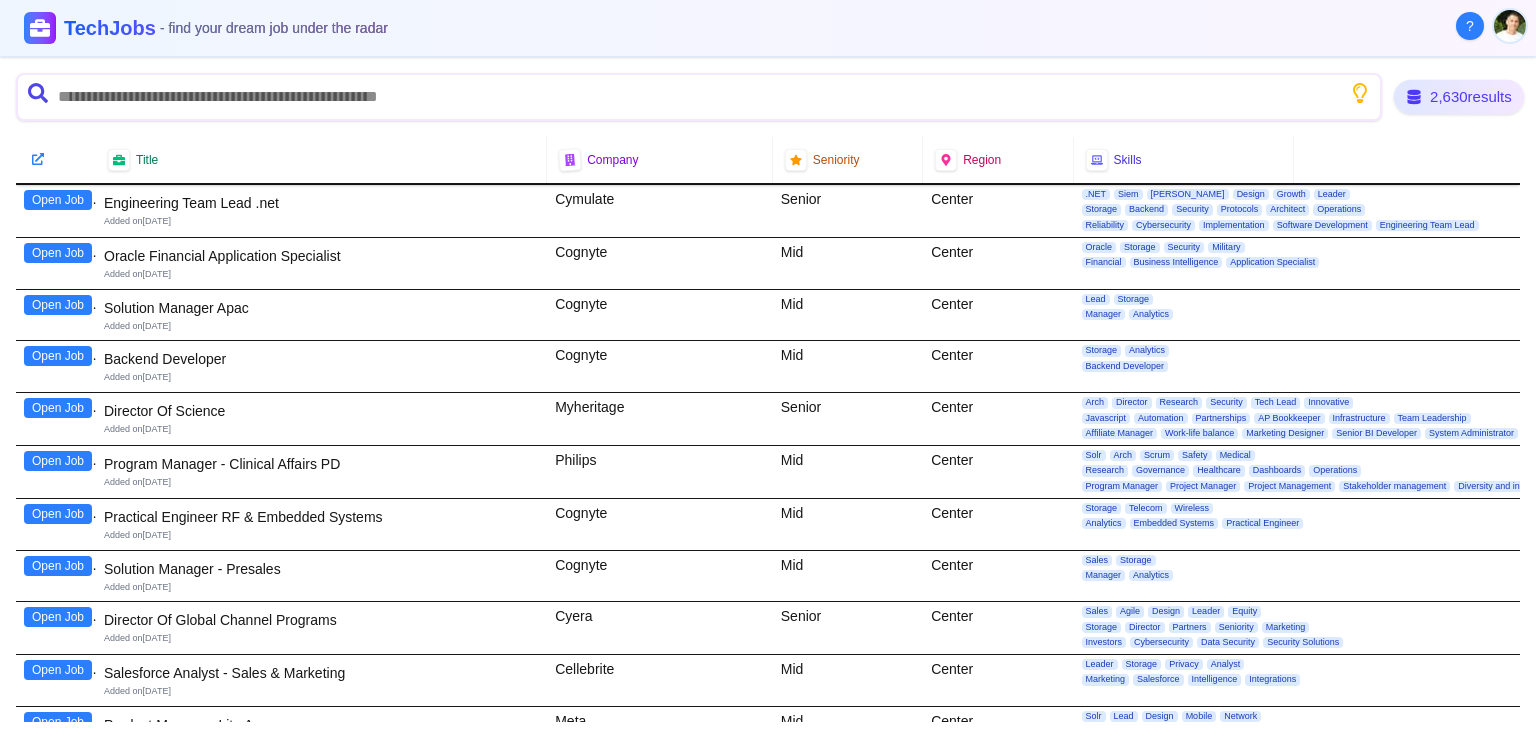 click on "2,630  results" at bounding box center [1458, 97] 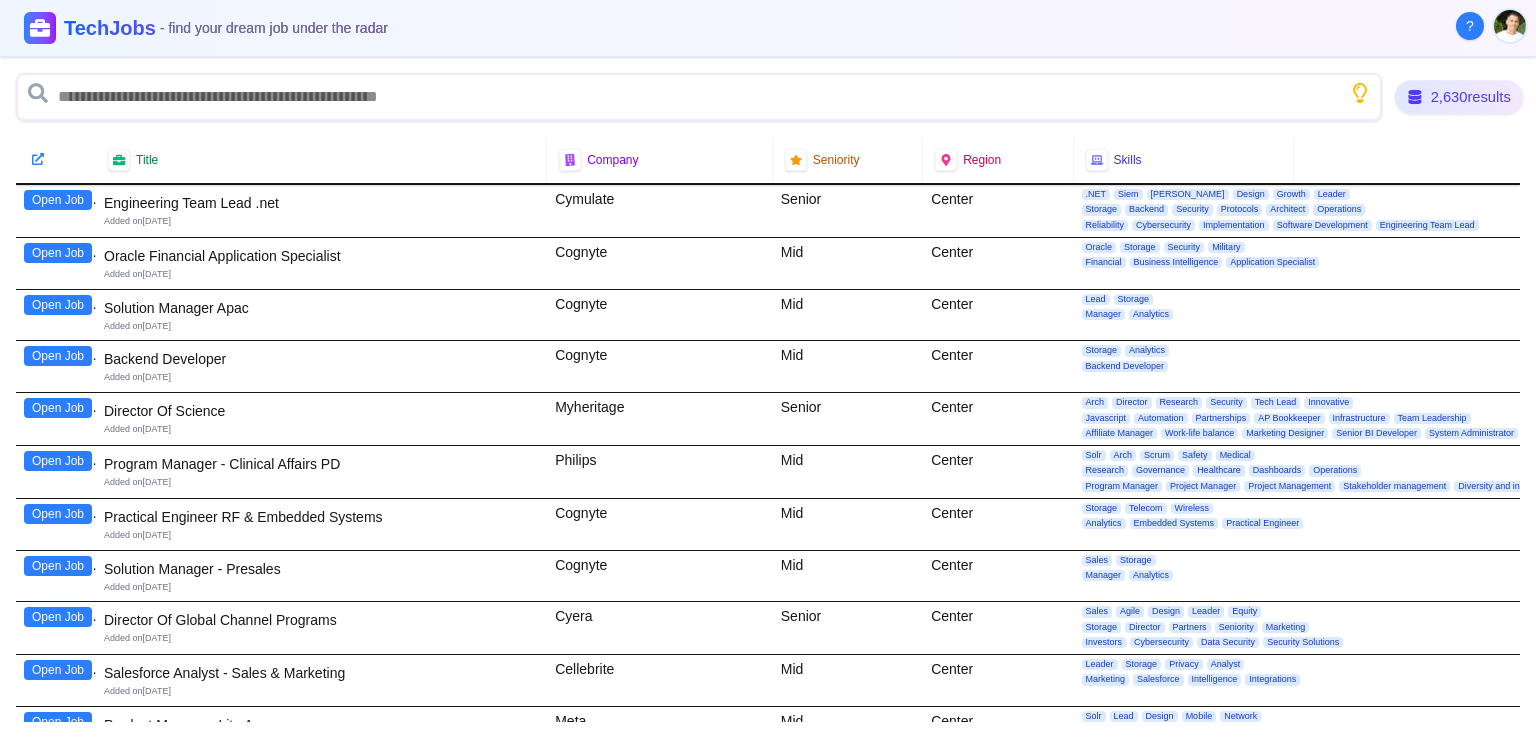 click 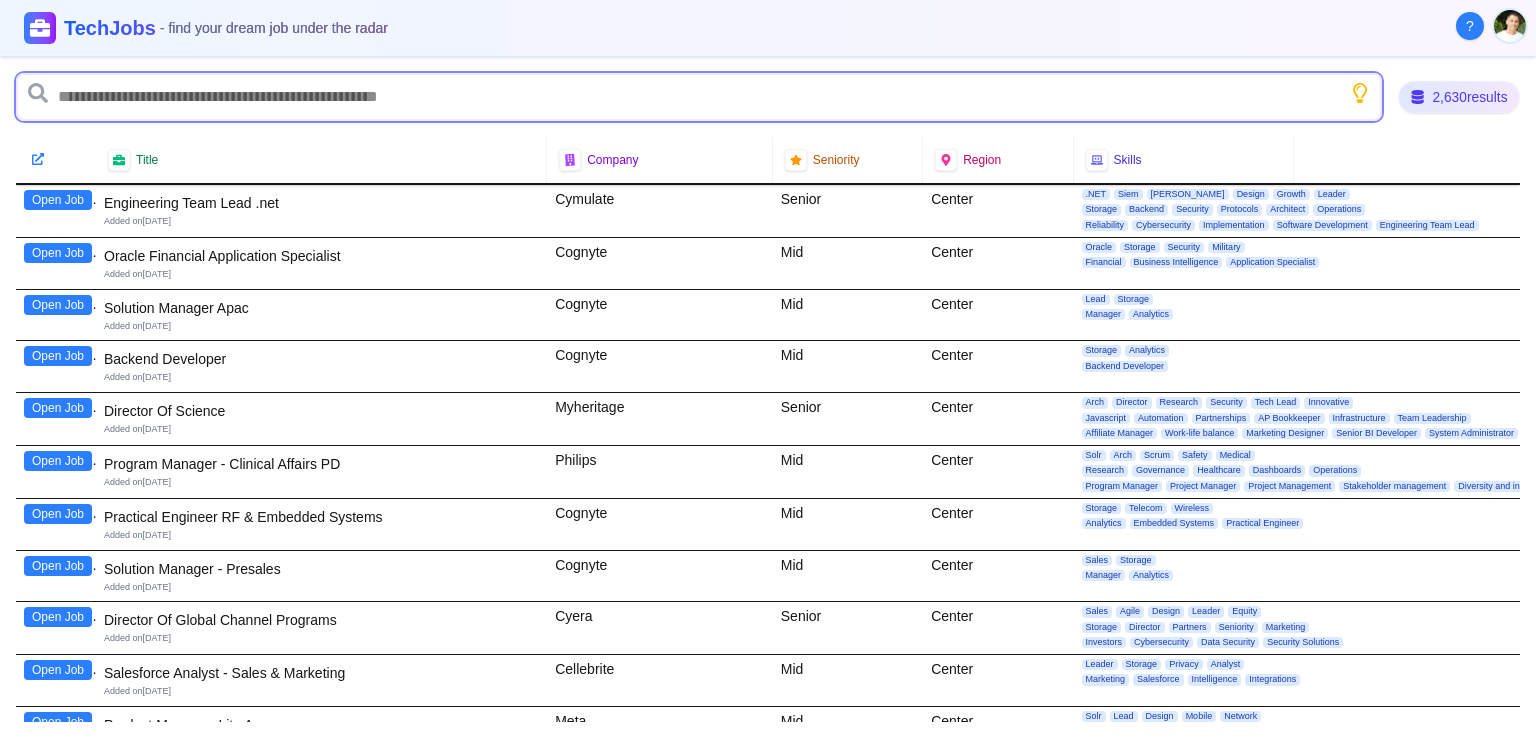 click at bounding box center (699, 97) 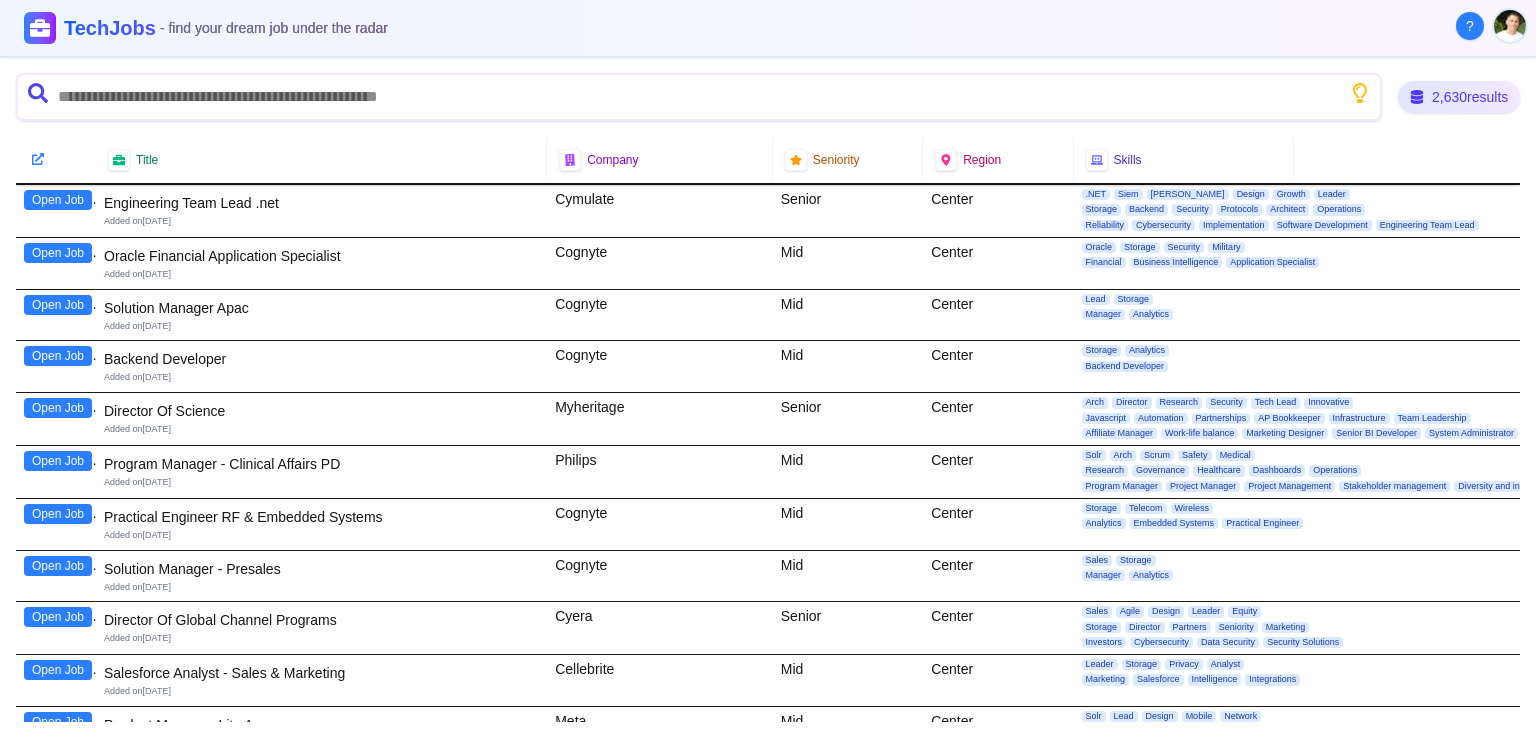 click at bounding box center (1510, 26) 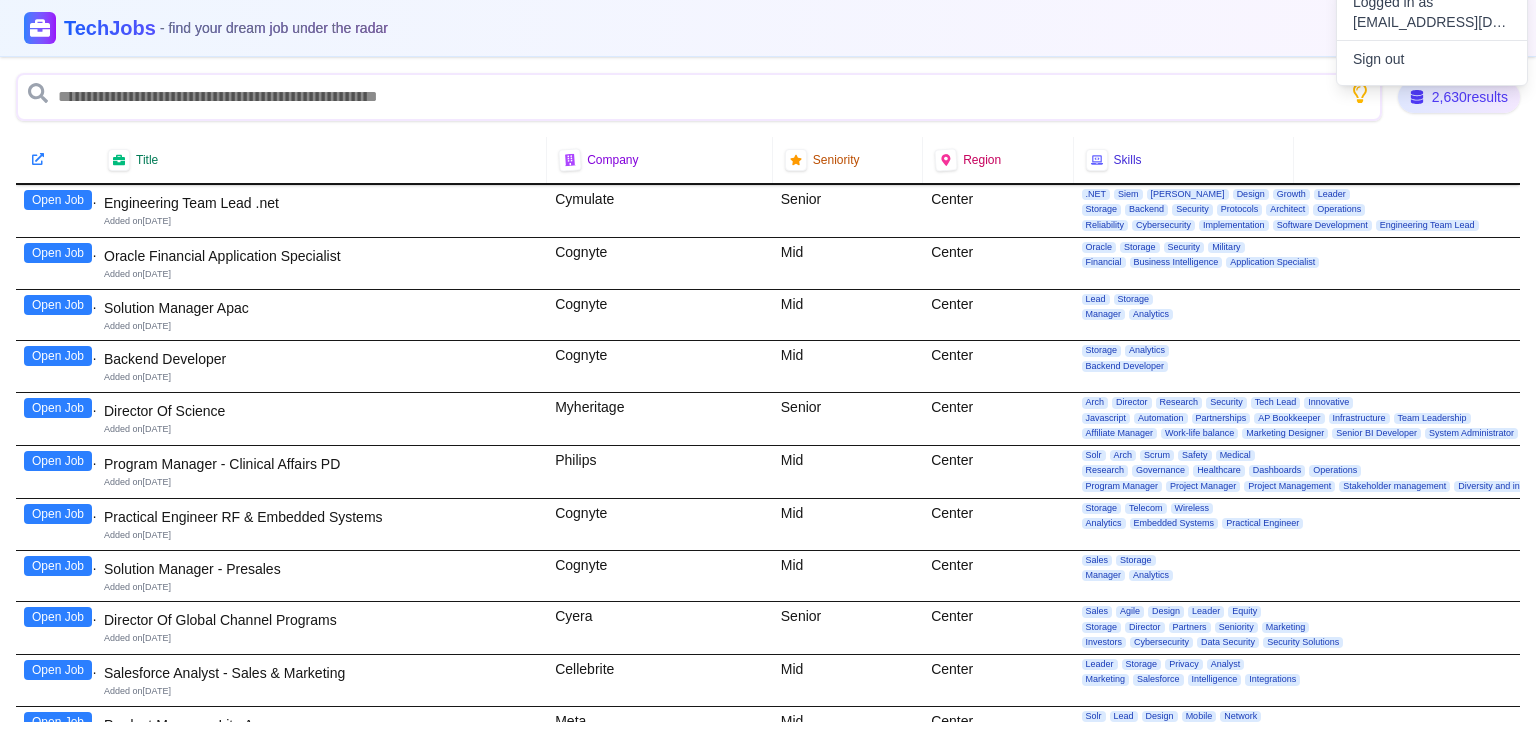 click at bounding box center [768, 369] 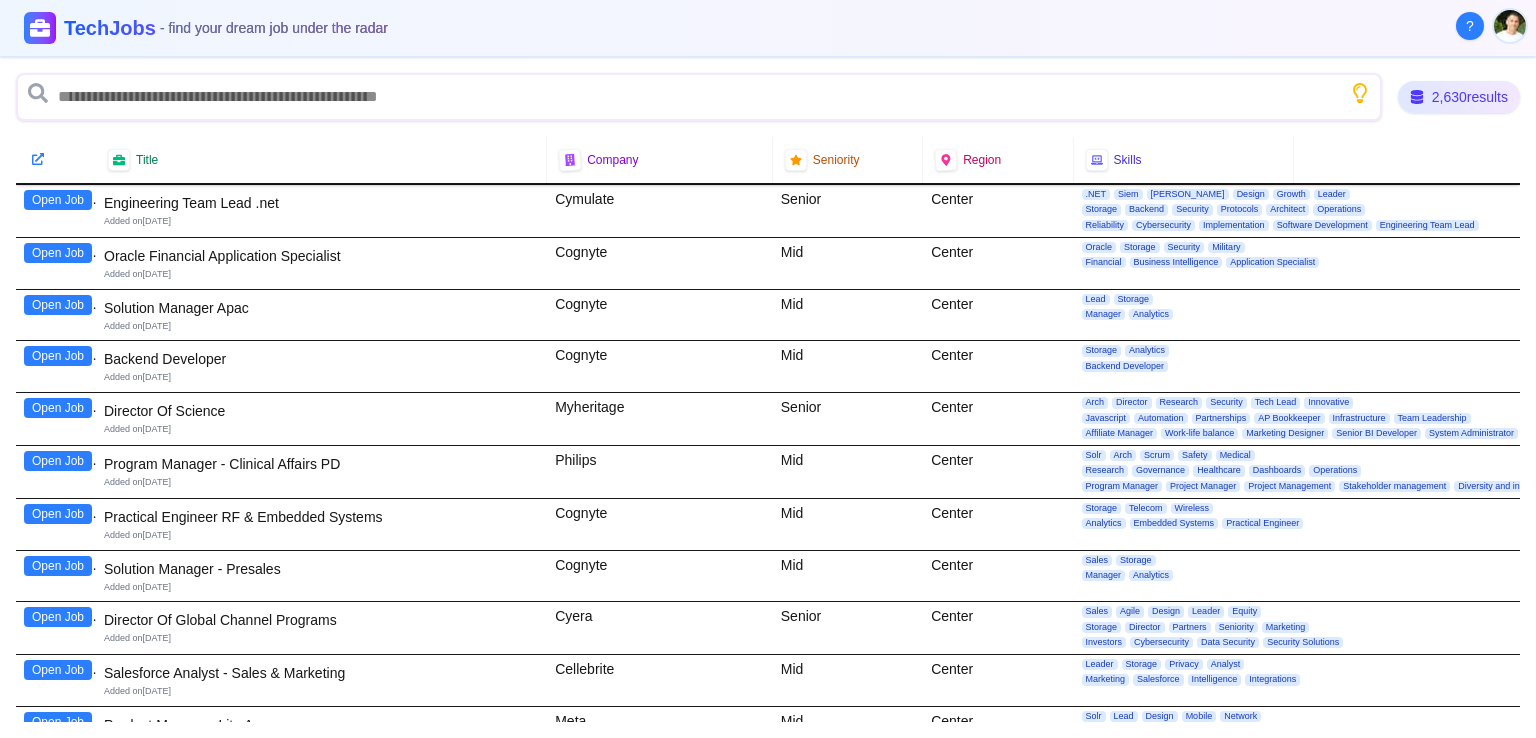 click at bounding box center (1510, 26) 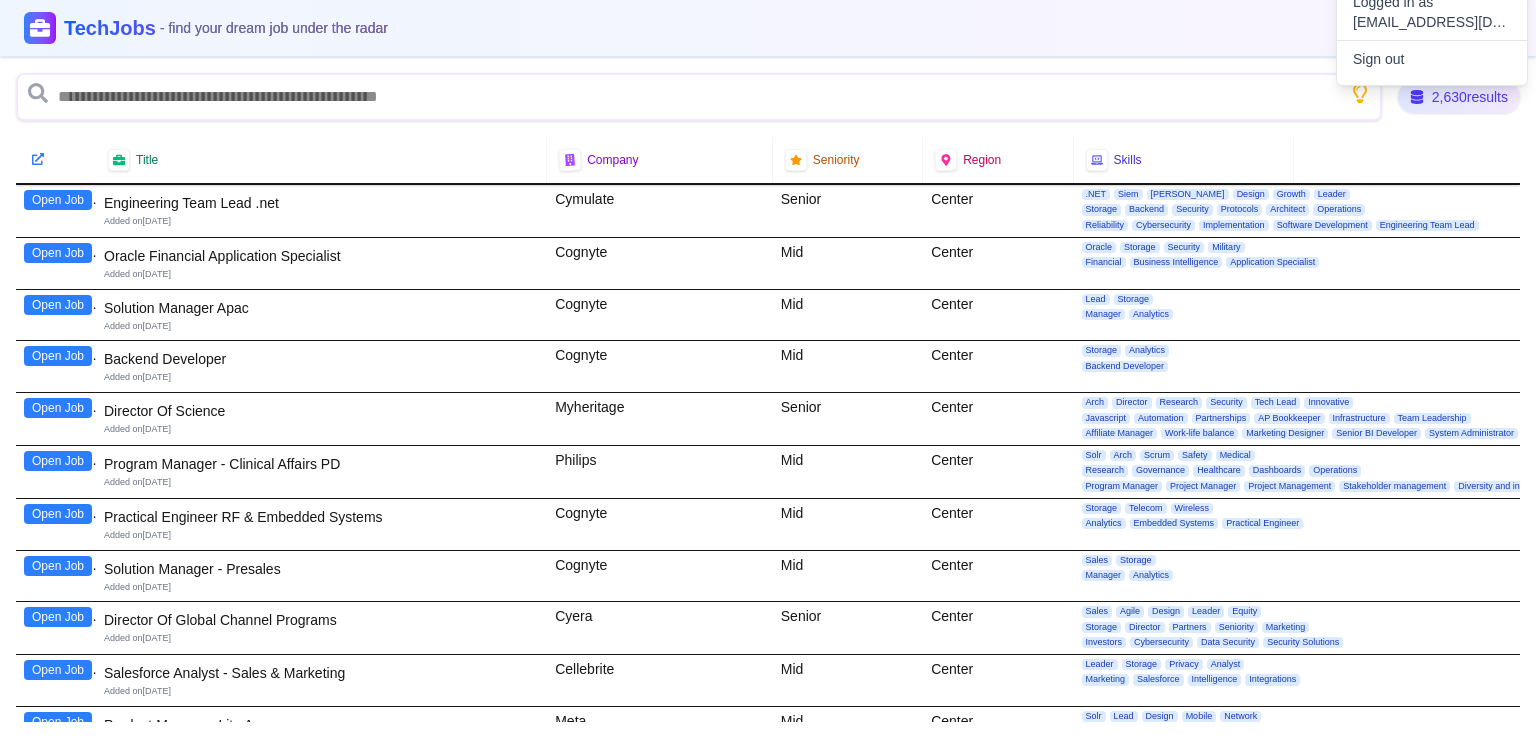 click at bounding box center (768, 369) 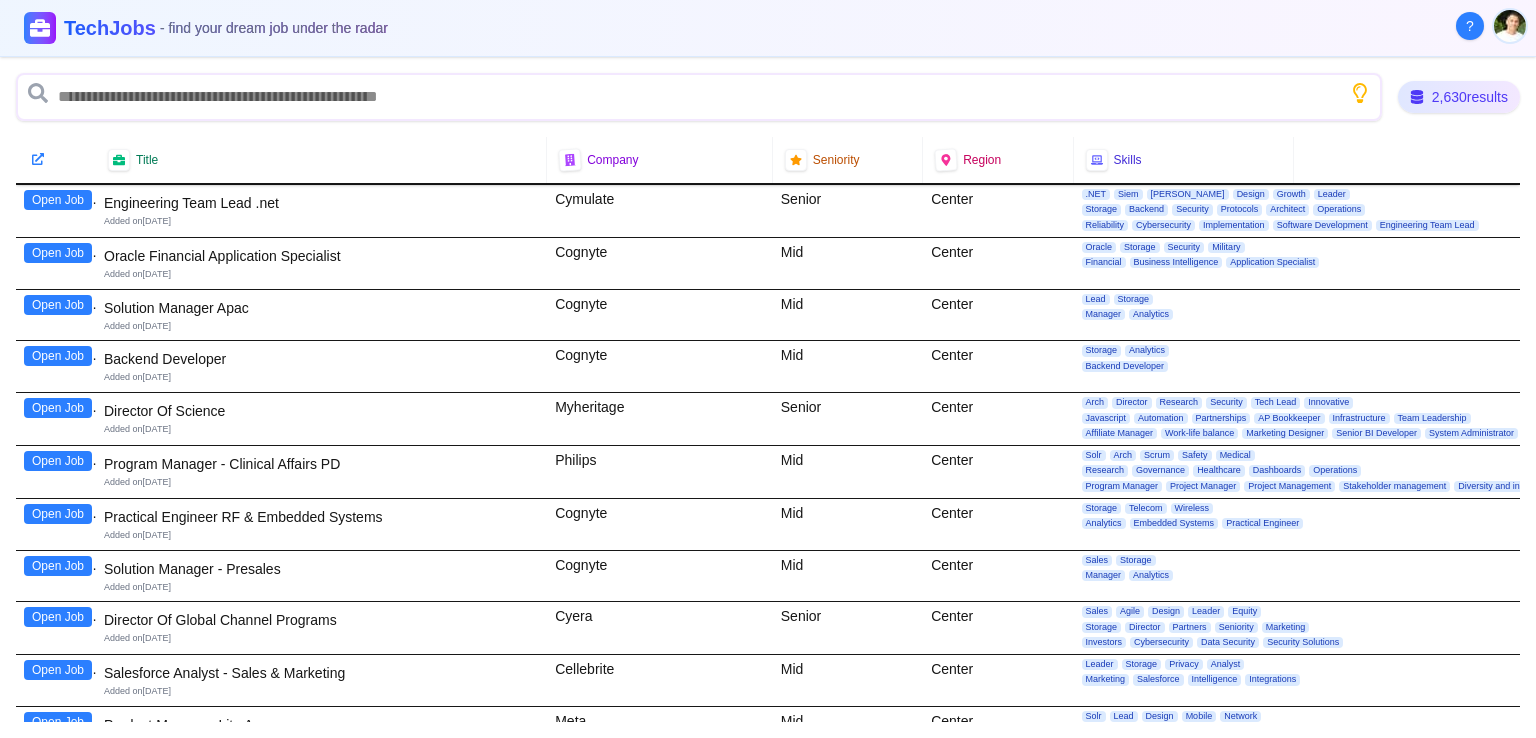 click on "TechJobs  - find your dream job under the radar" at bounding box center [768, 28] 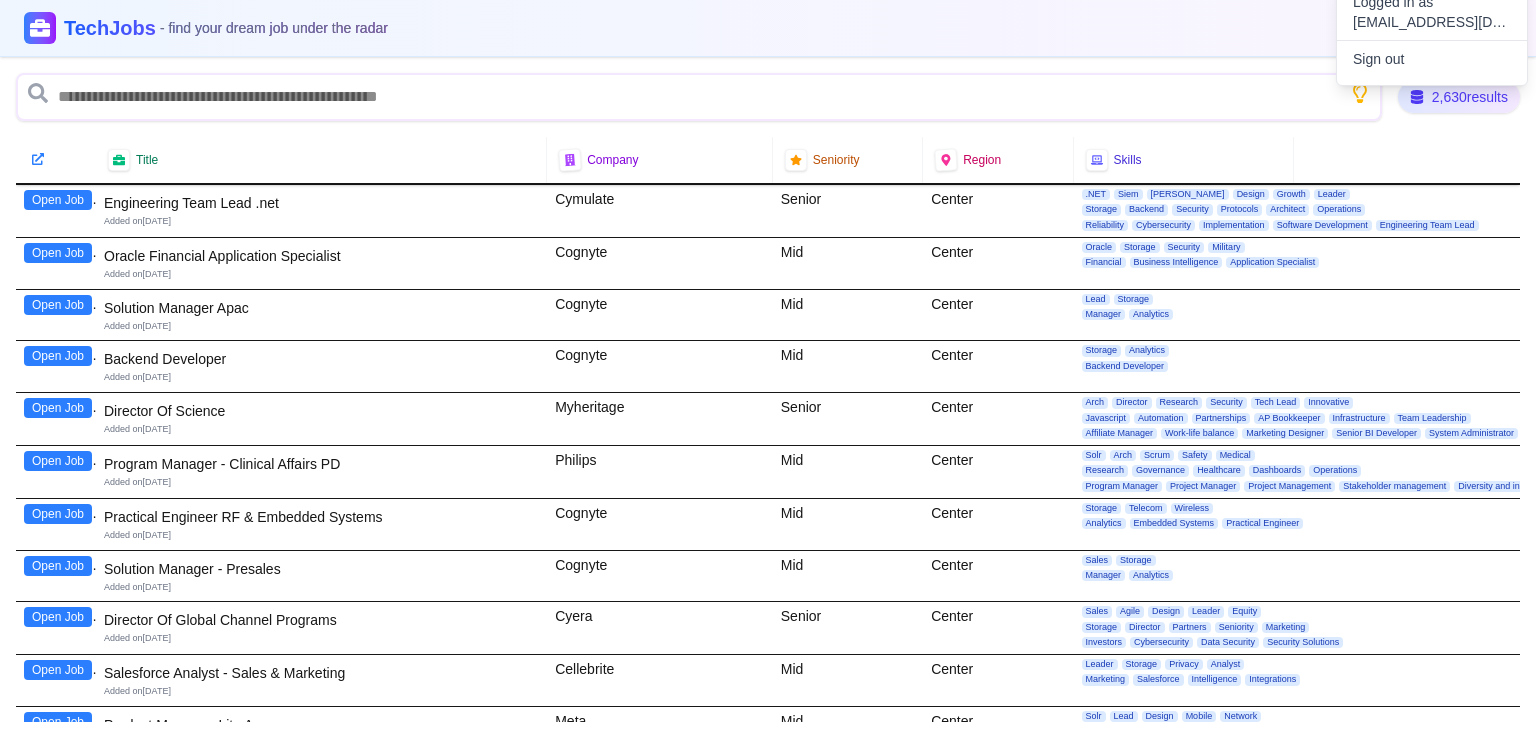 drag, startPoint x: 1525, startPoint y: 144, endPoint x: 1532, endPoint y: 117, distance: 27.89265 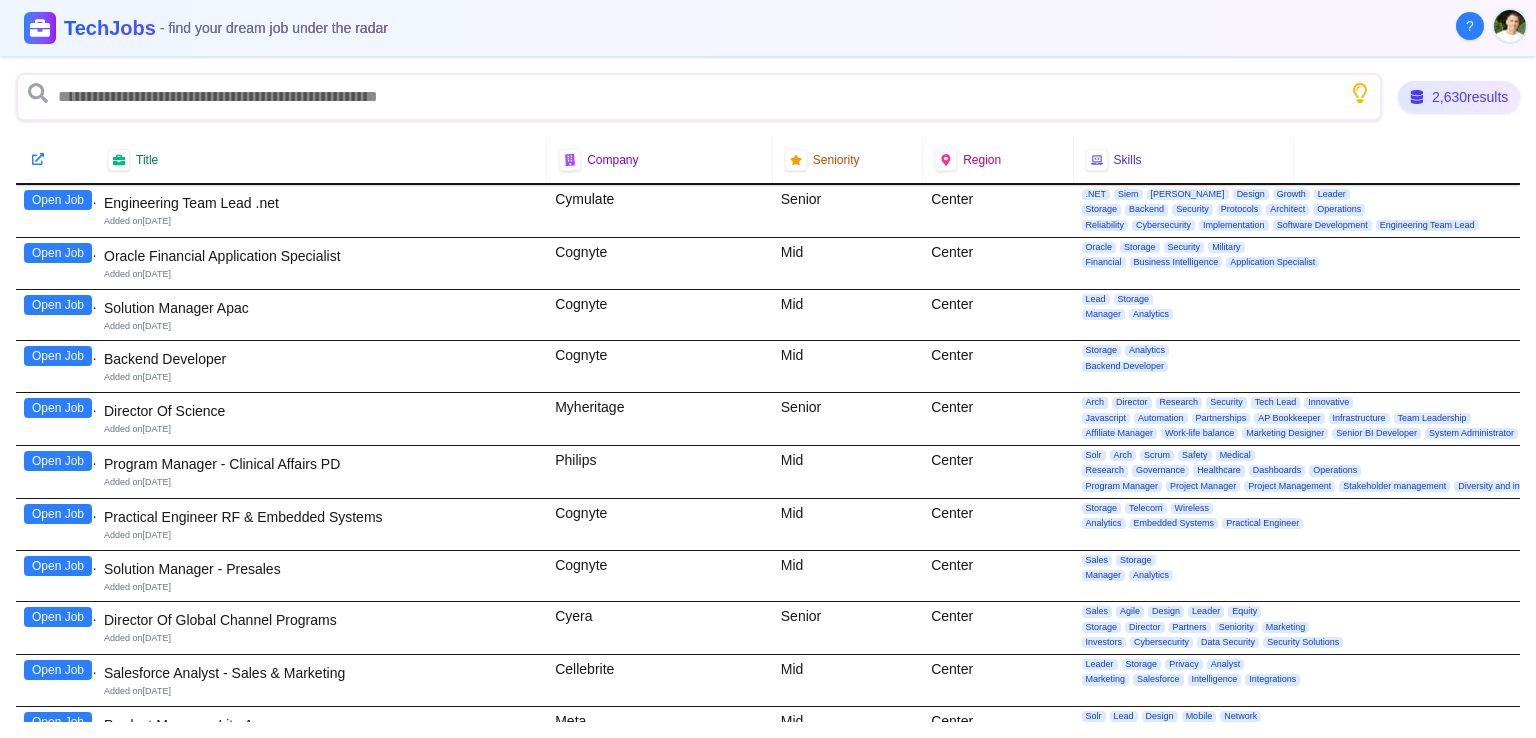 click at bounding box center (1510, 26) 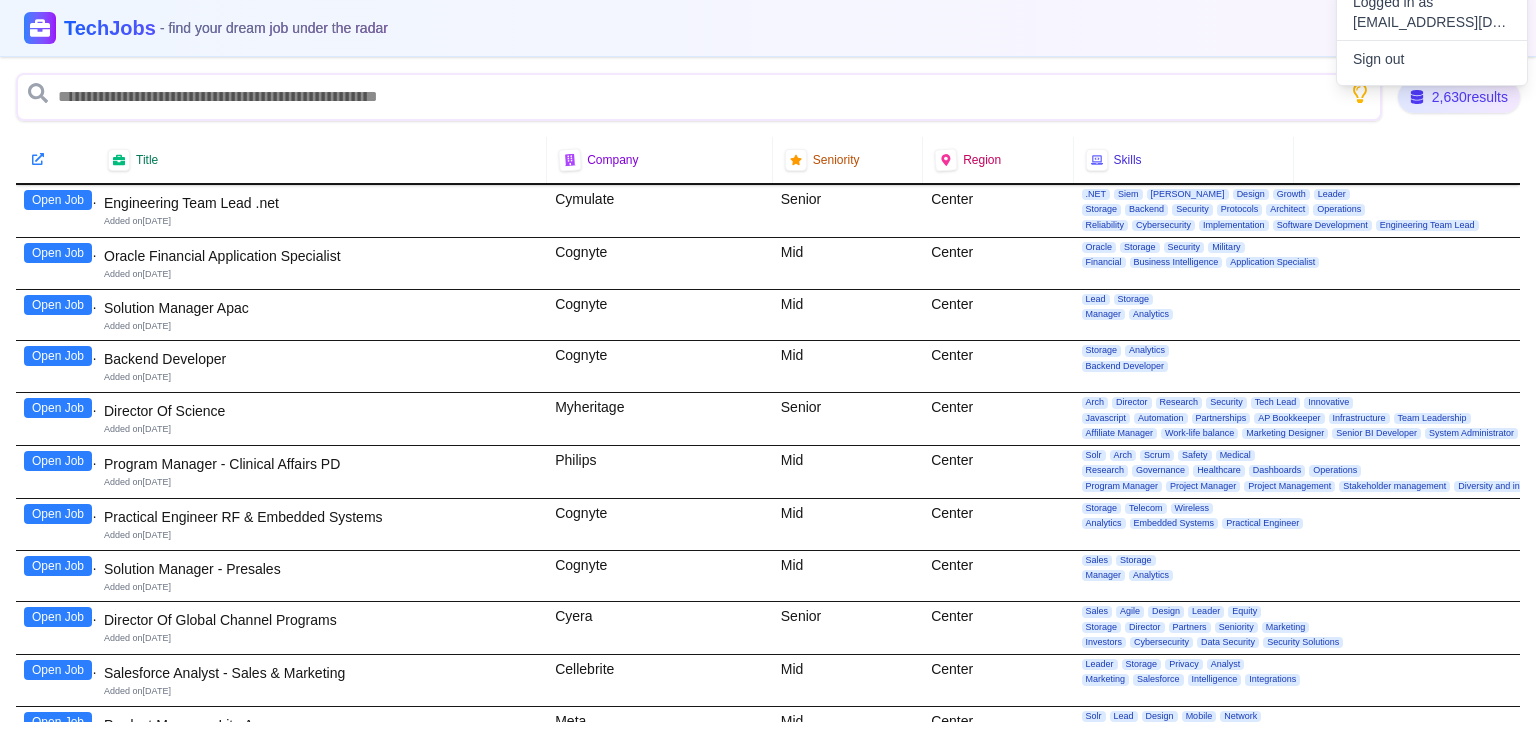 click at bounding box center [768, 369] 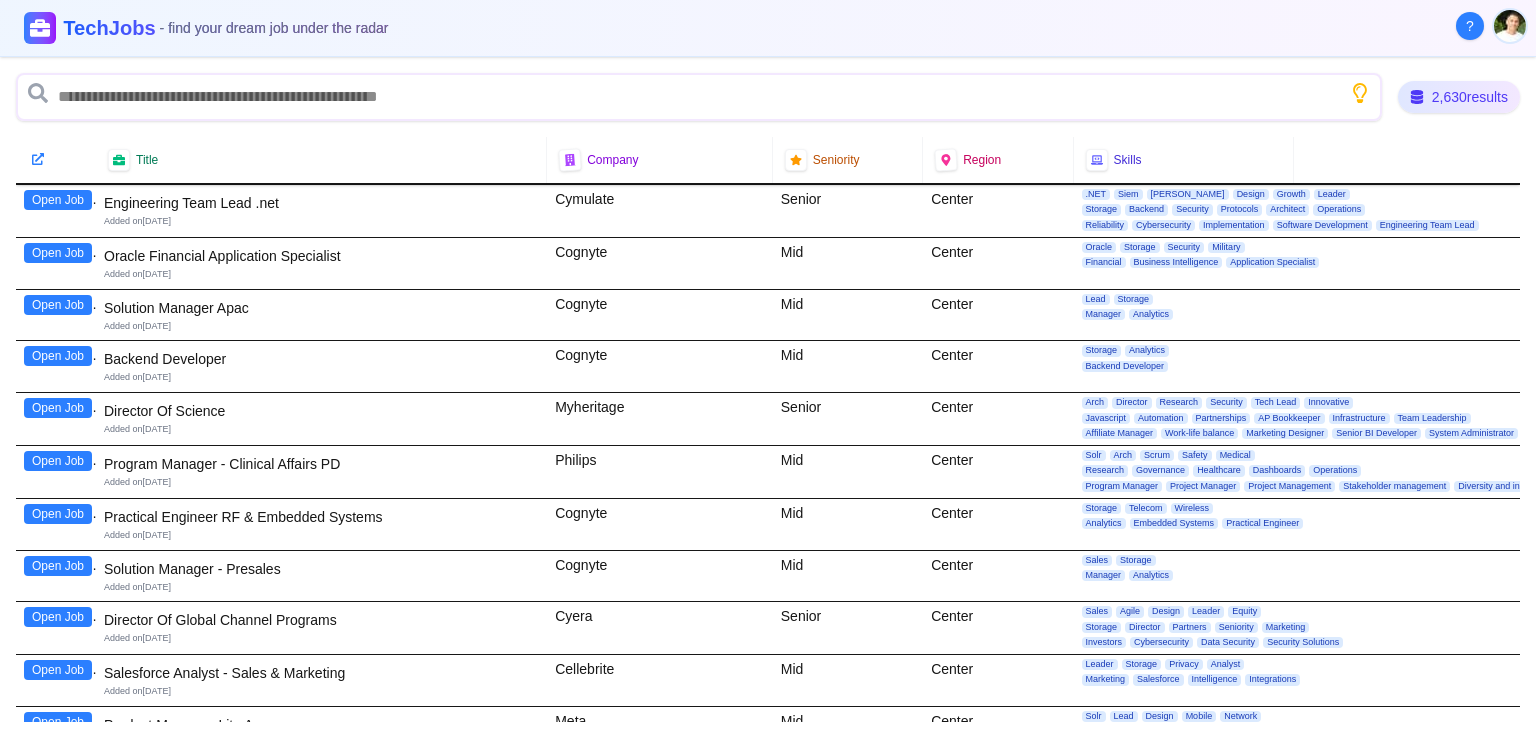 click on "TechJobs  - find your dream job under the radar" at bounding box center [225, 28] 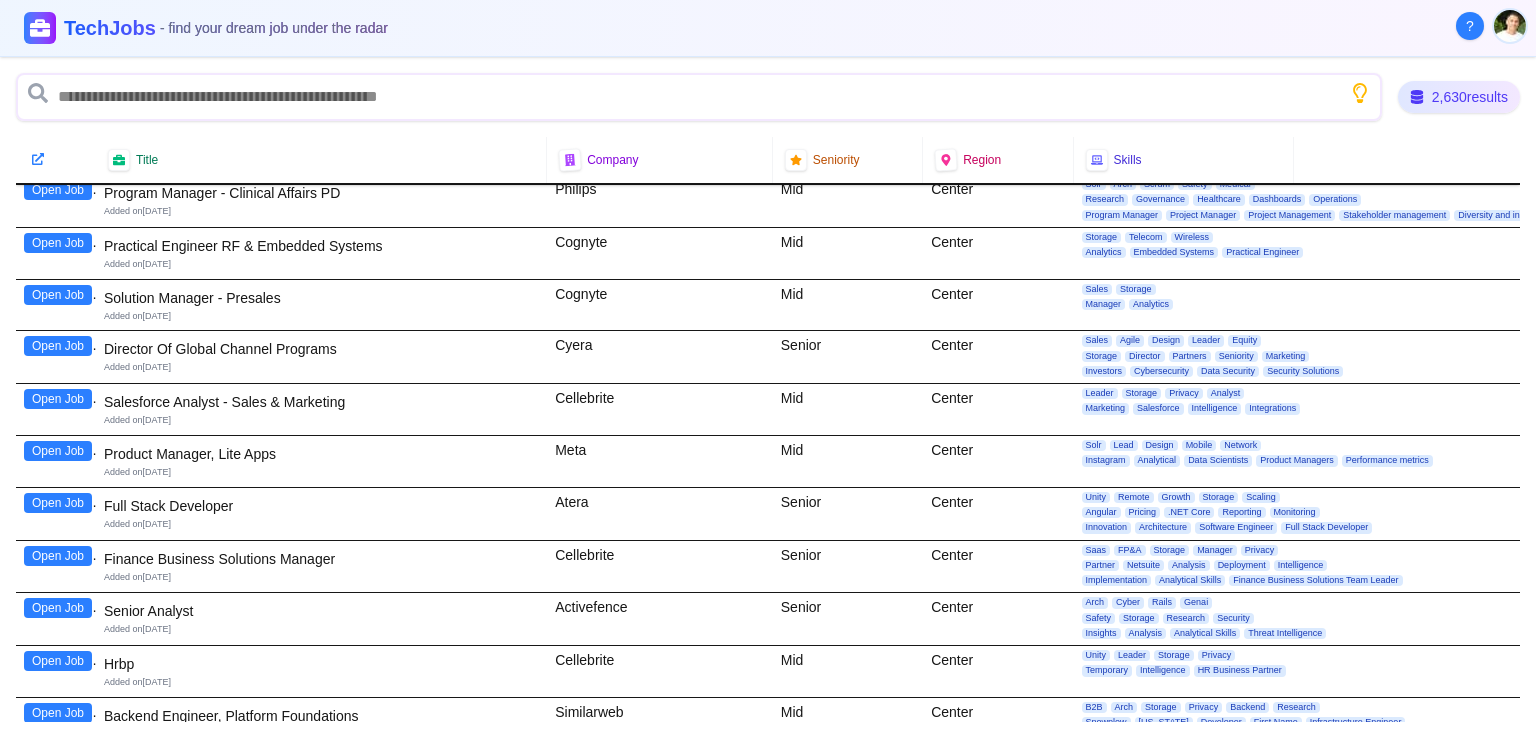 scroll, scrollTop: 0, scrollLeft: 0, axis: both 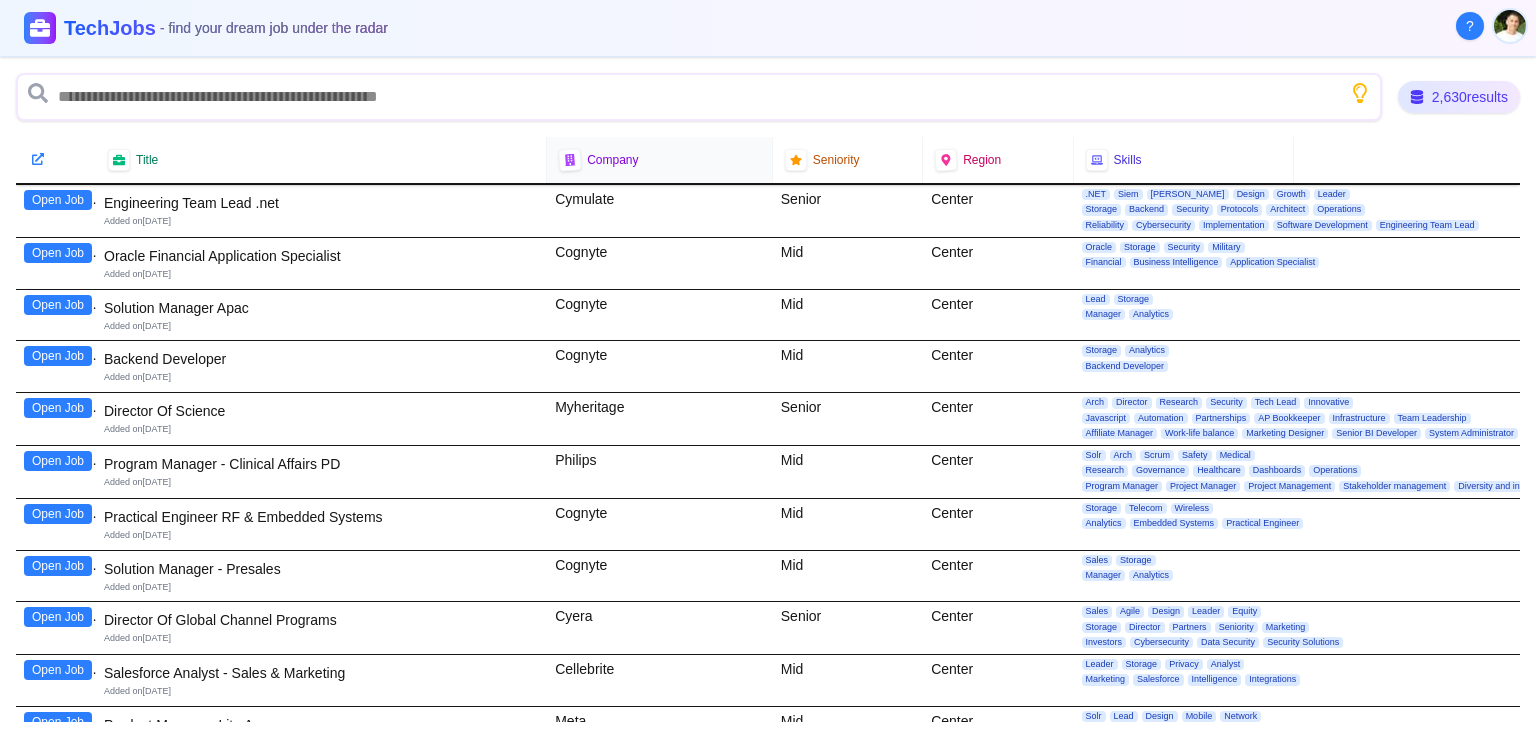 click on "Company" at bounding box center [612, 160] 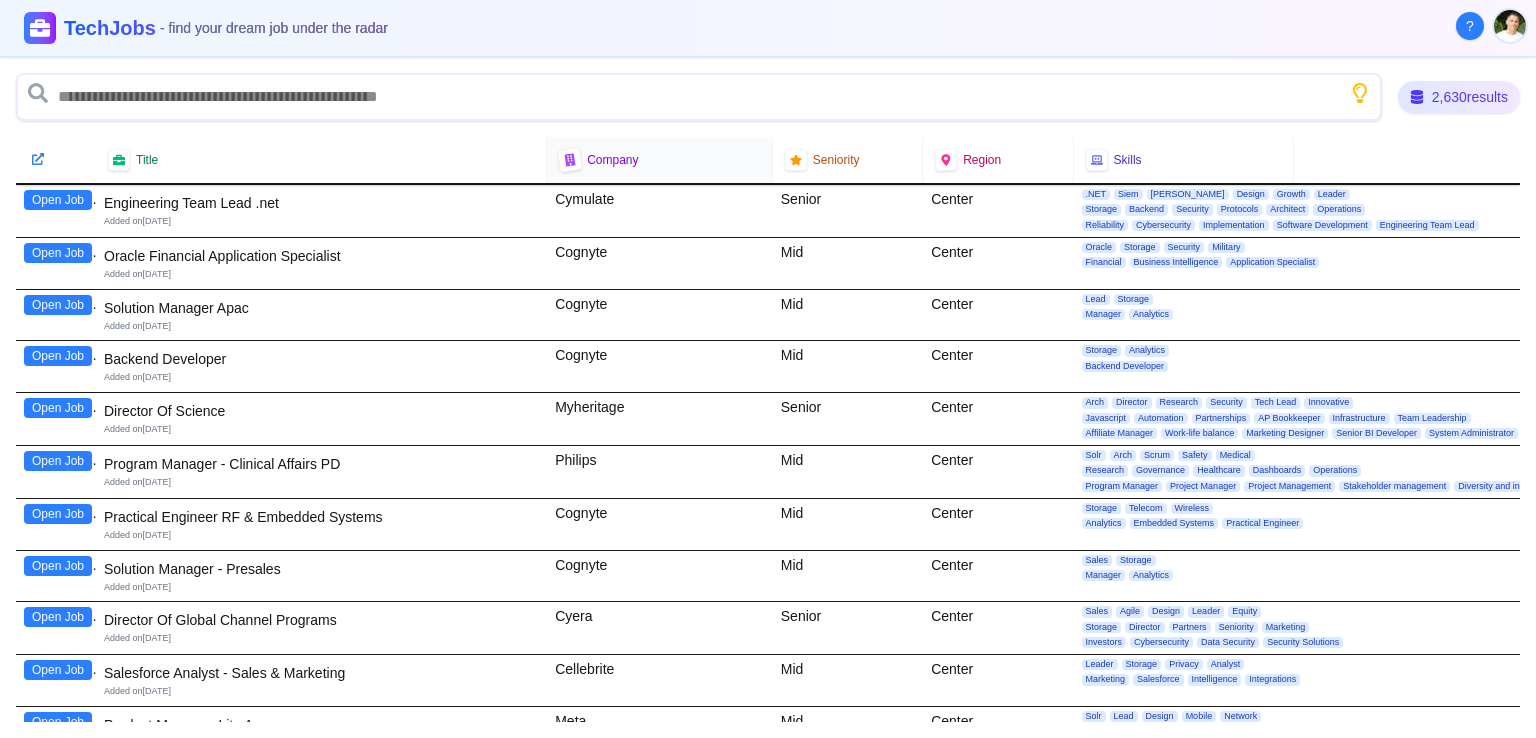 click 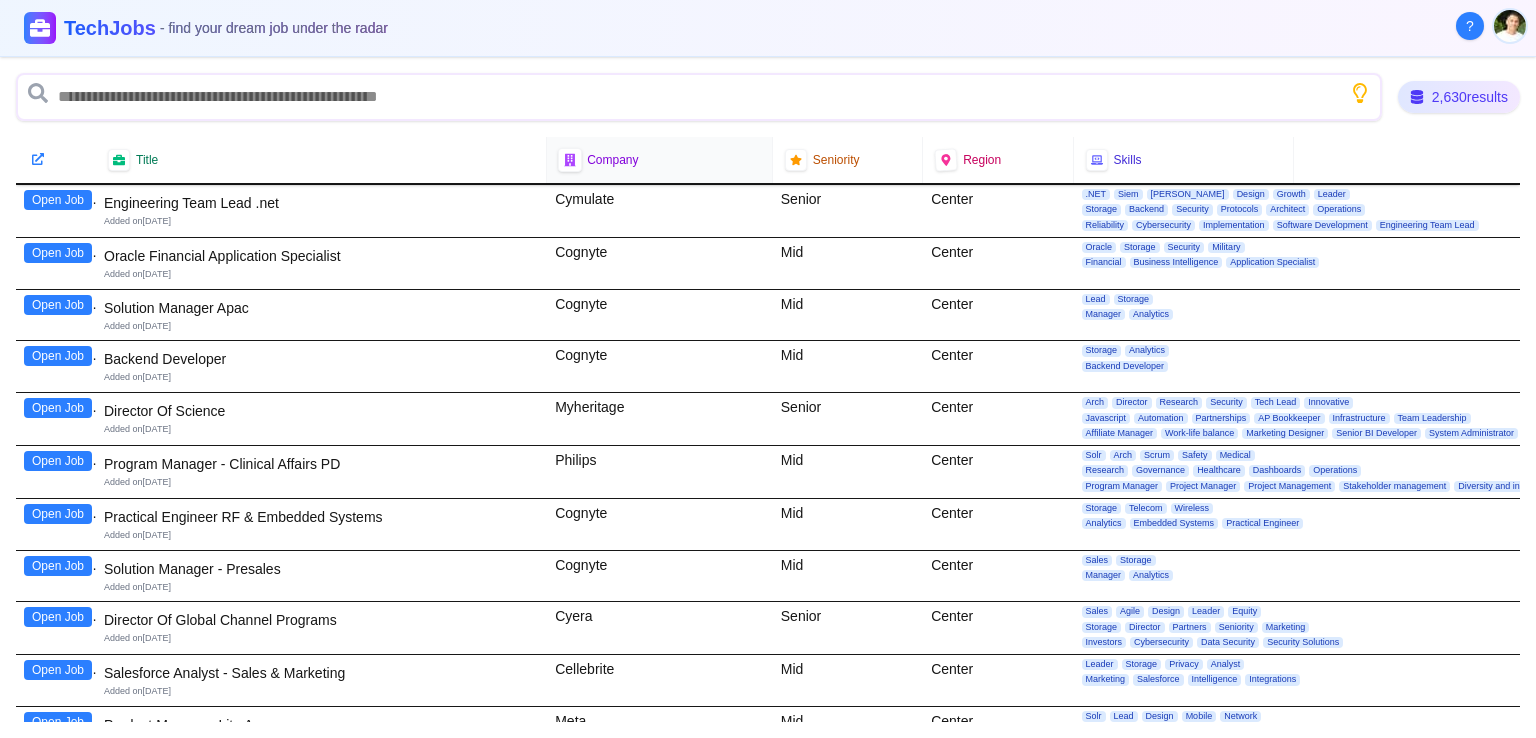 click 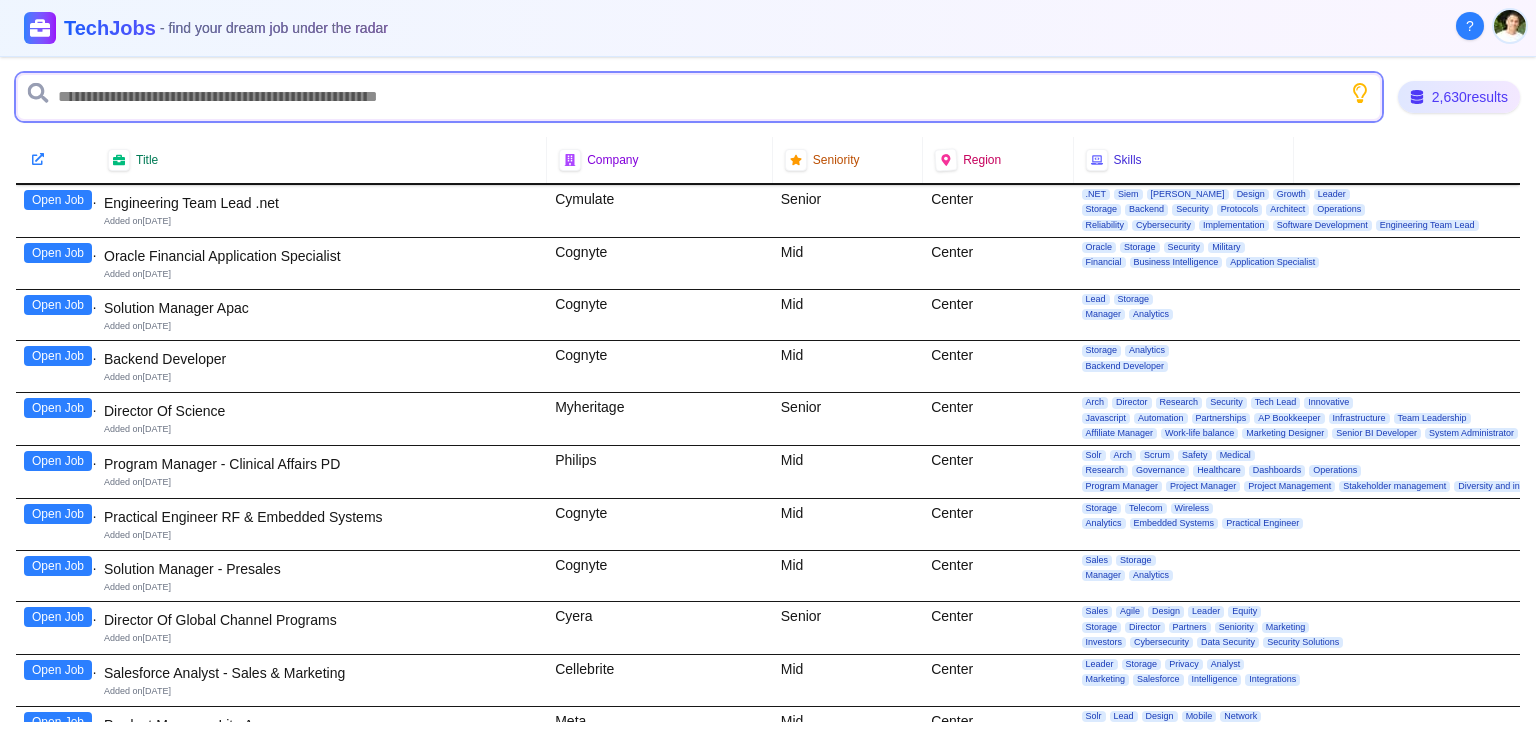 click at bounding box center (699, 97) 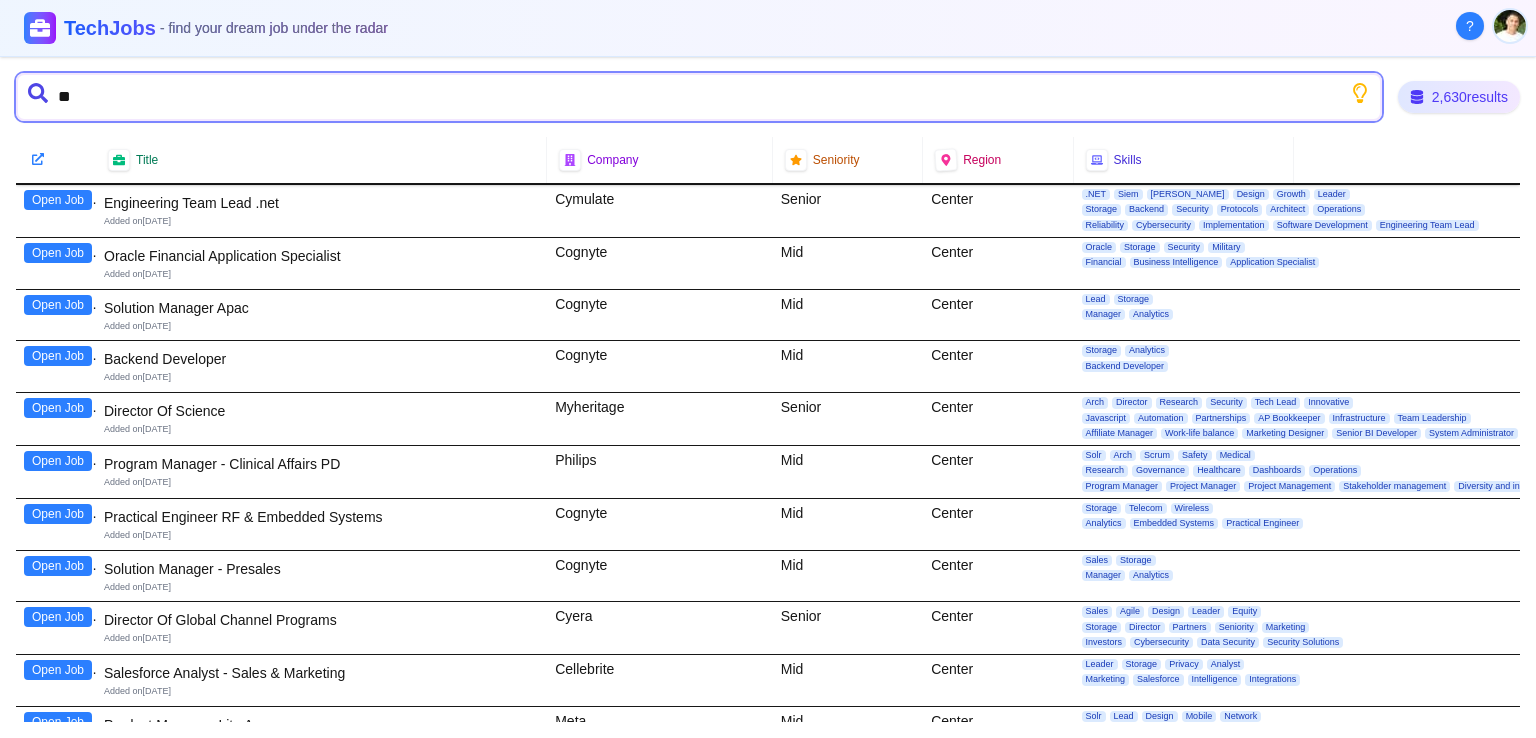 type on "*" 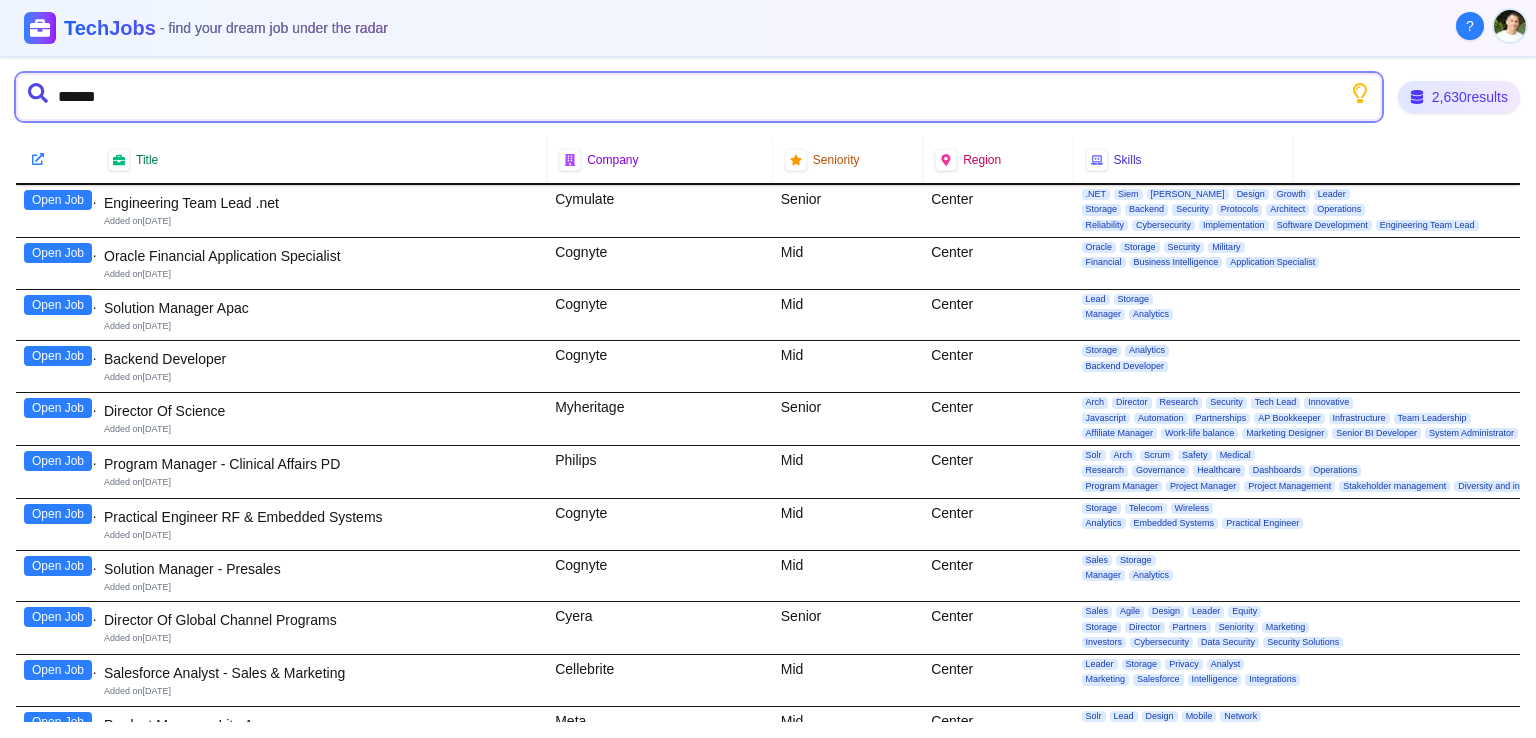 type on "*******" 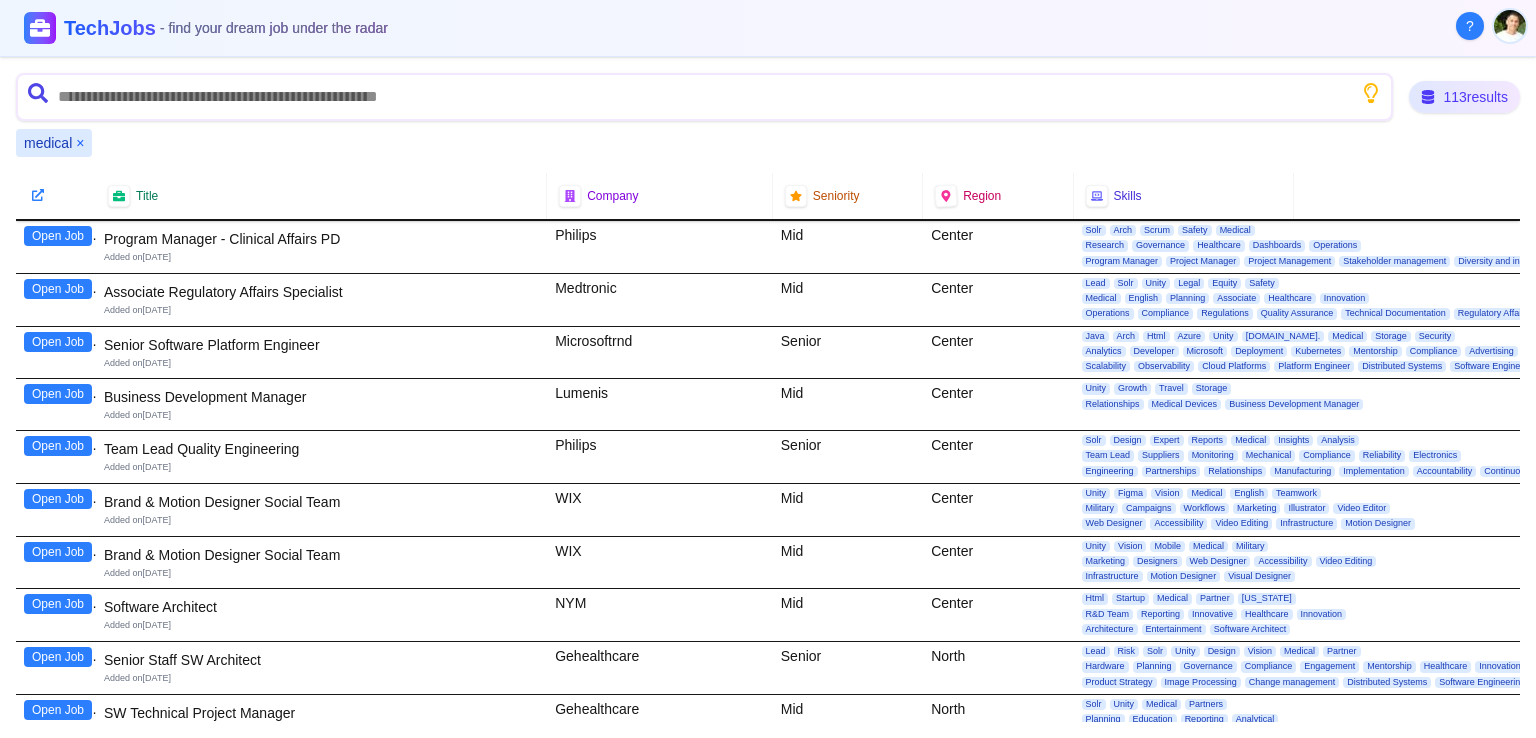 click on "Open Job" at bounding box center [56, 353] 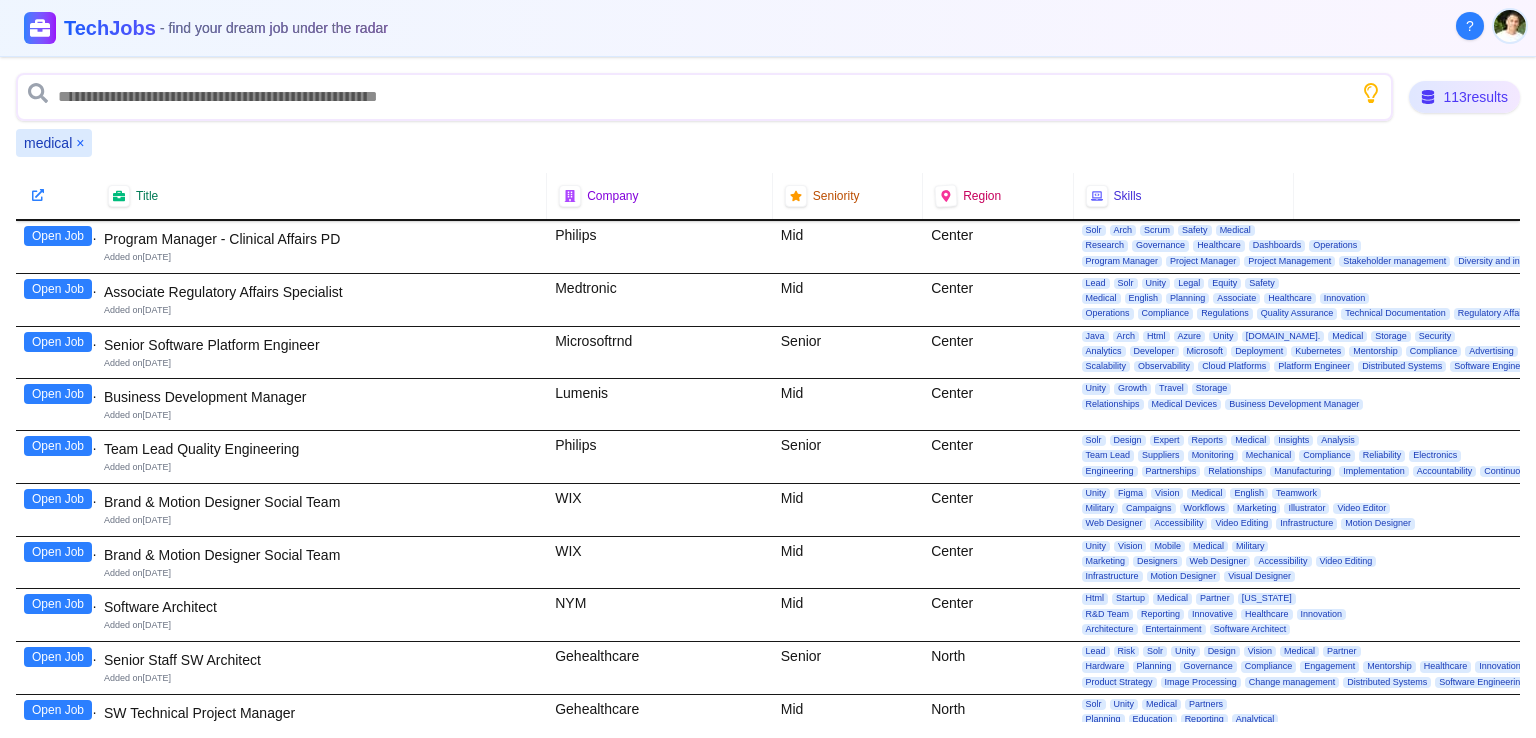 click on "Open Job" at bounding box center [58, 342] 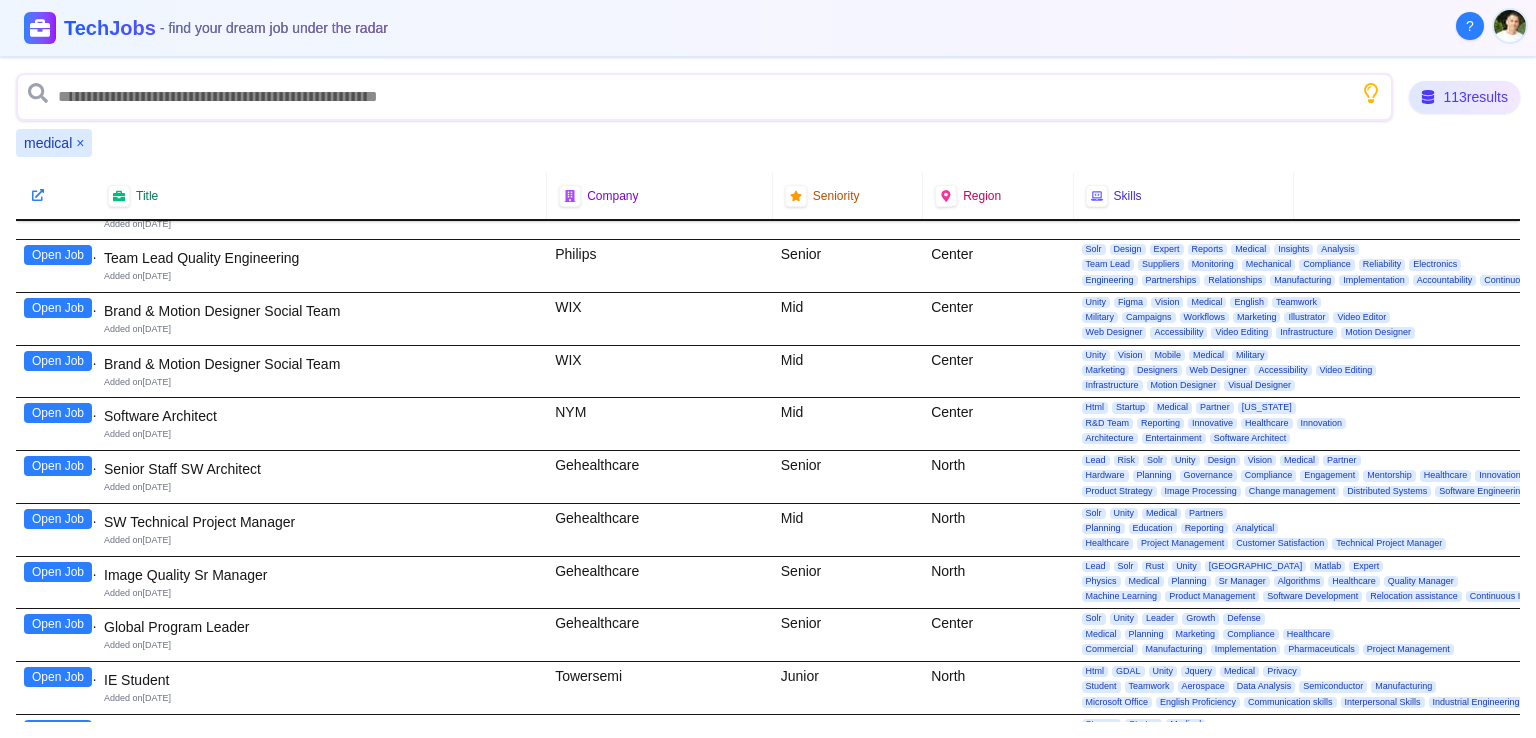 scroll, scrollTop: 100, scrollLeft: 0, axis: vertical 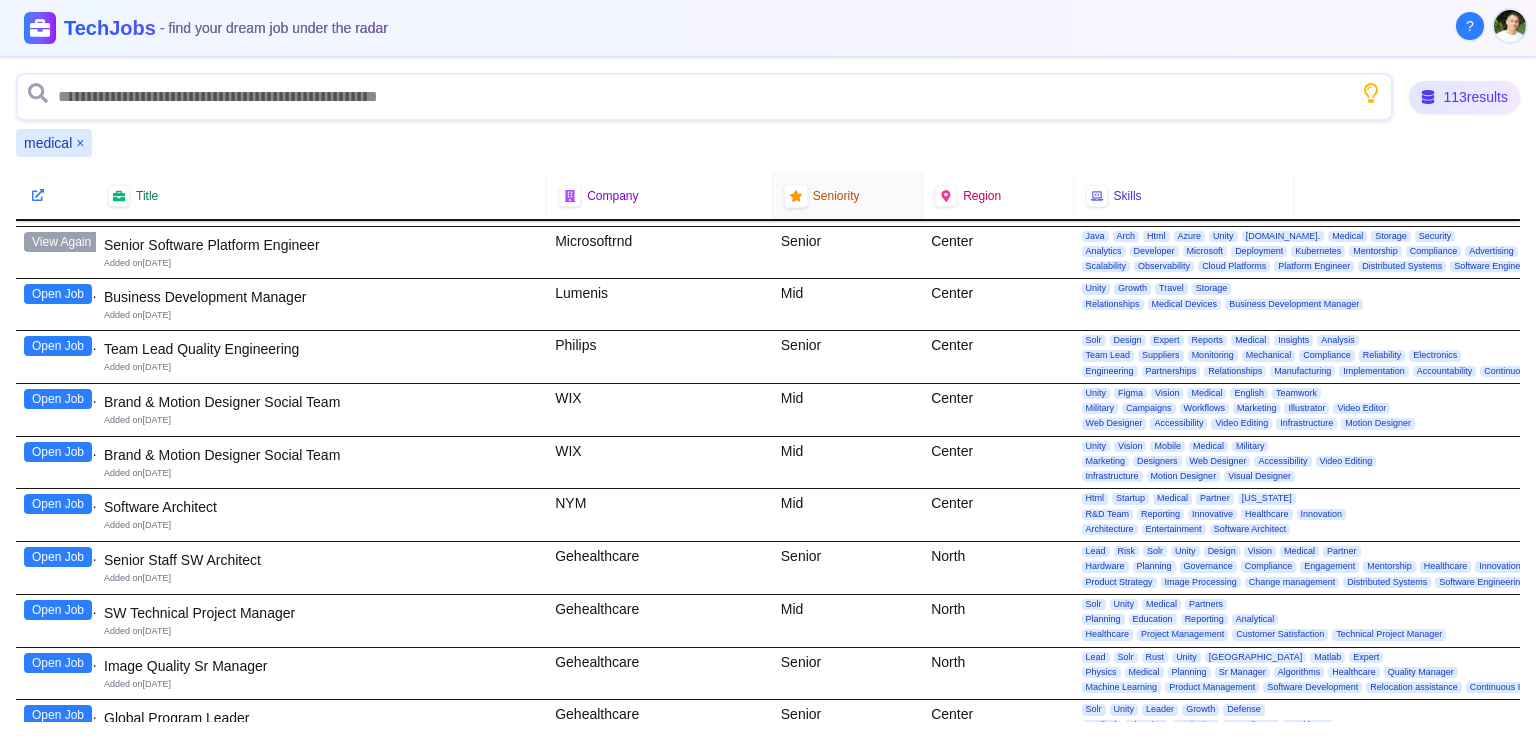 click at bounding box center [795, 195] 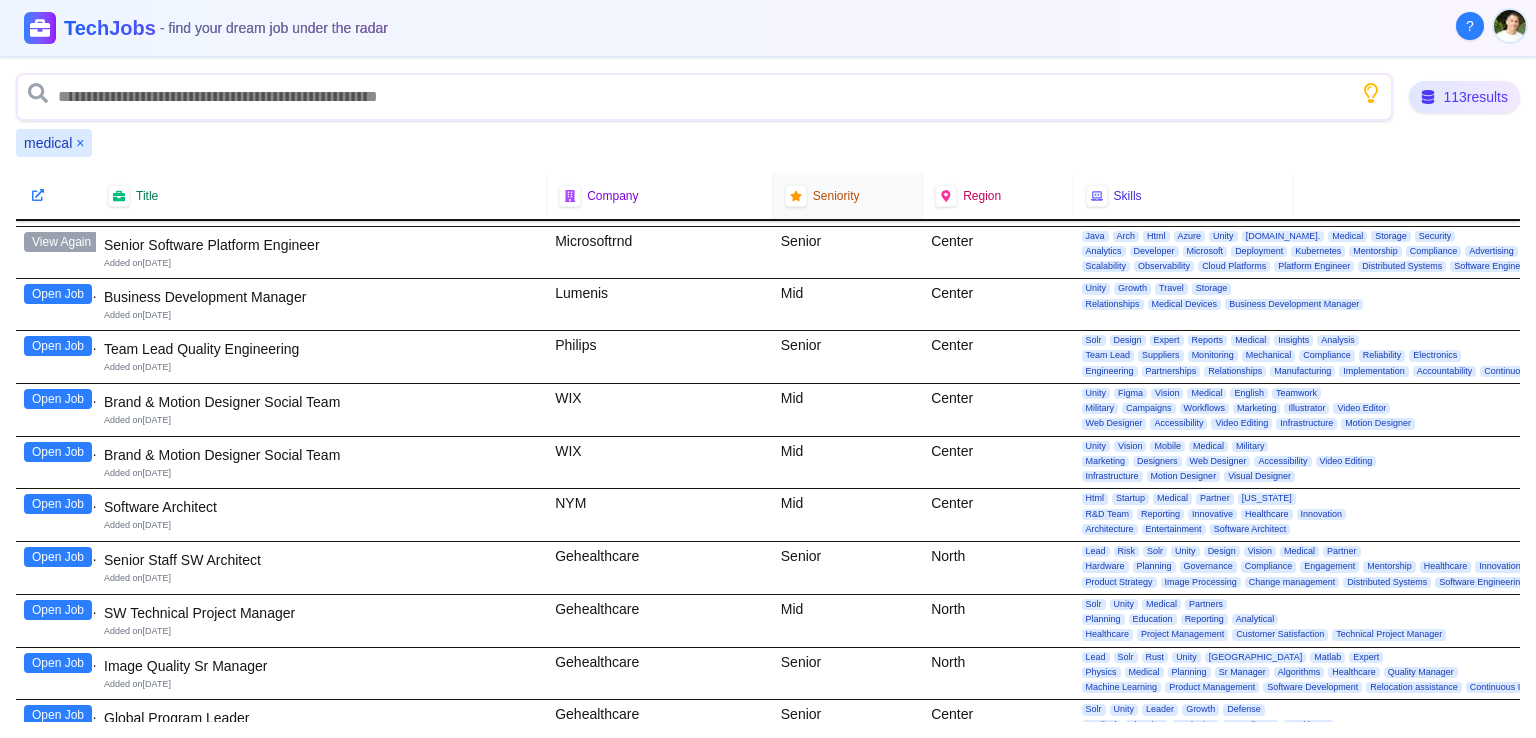 click on "Seniority" at bounding box center (848, 196) 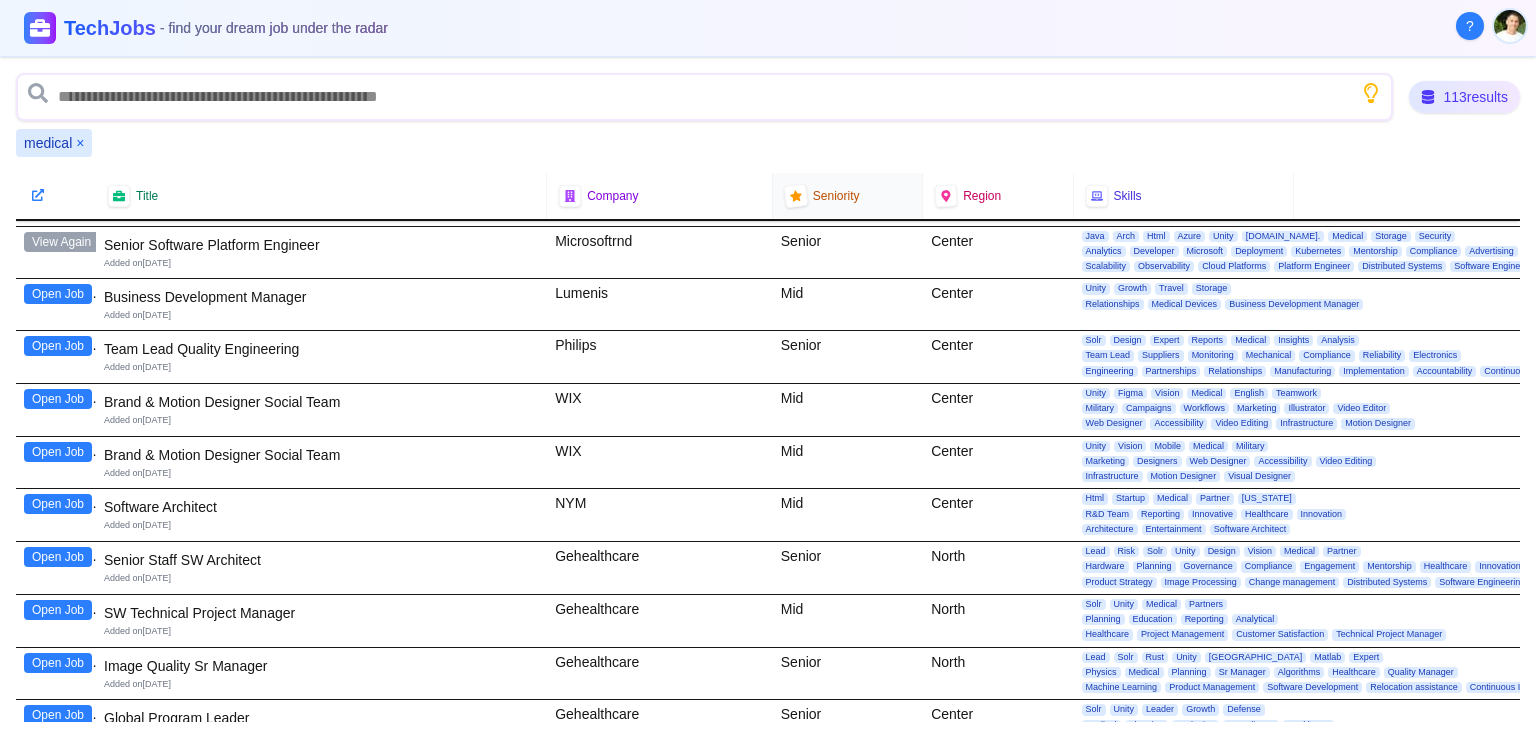 click at bounding box center (795, 195) 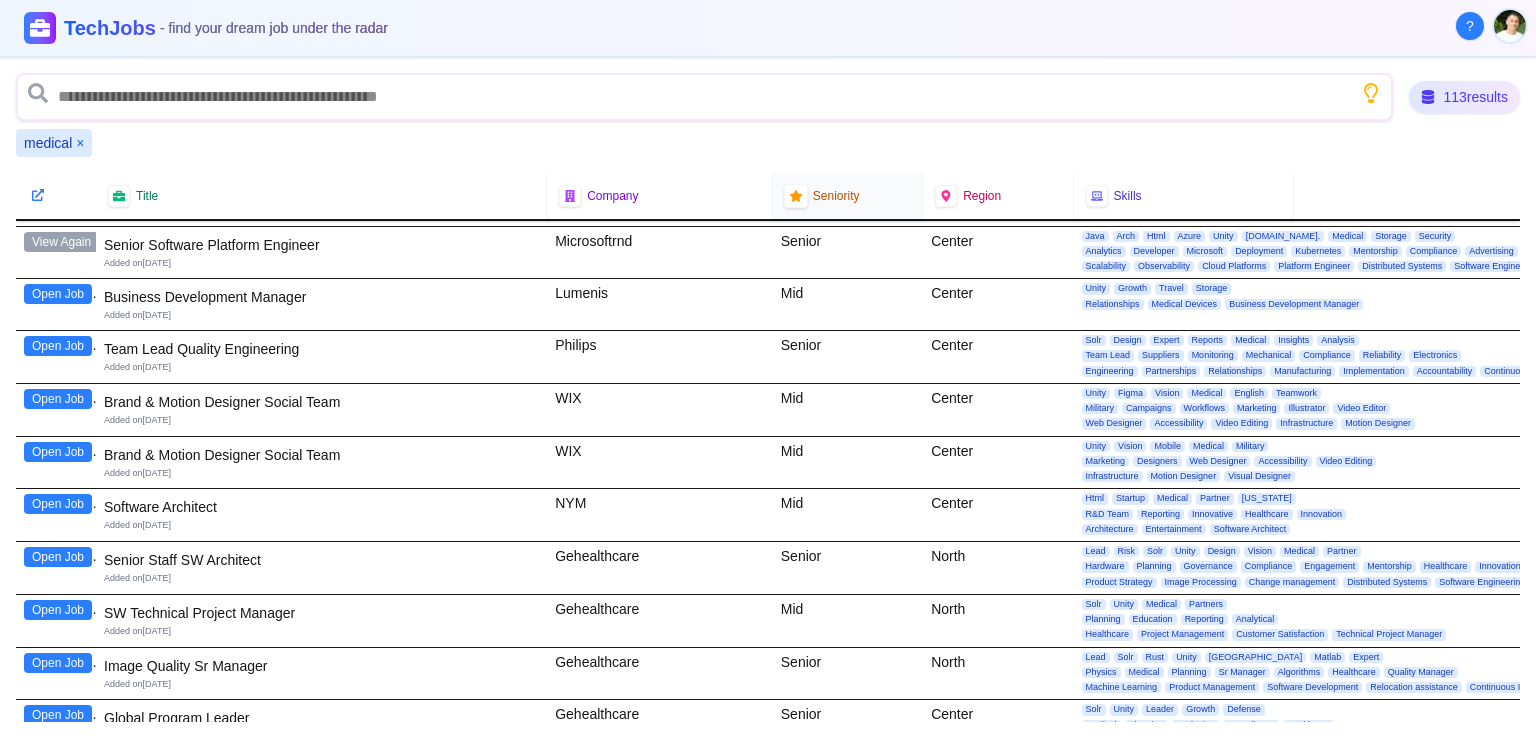 click 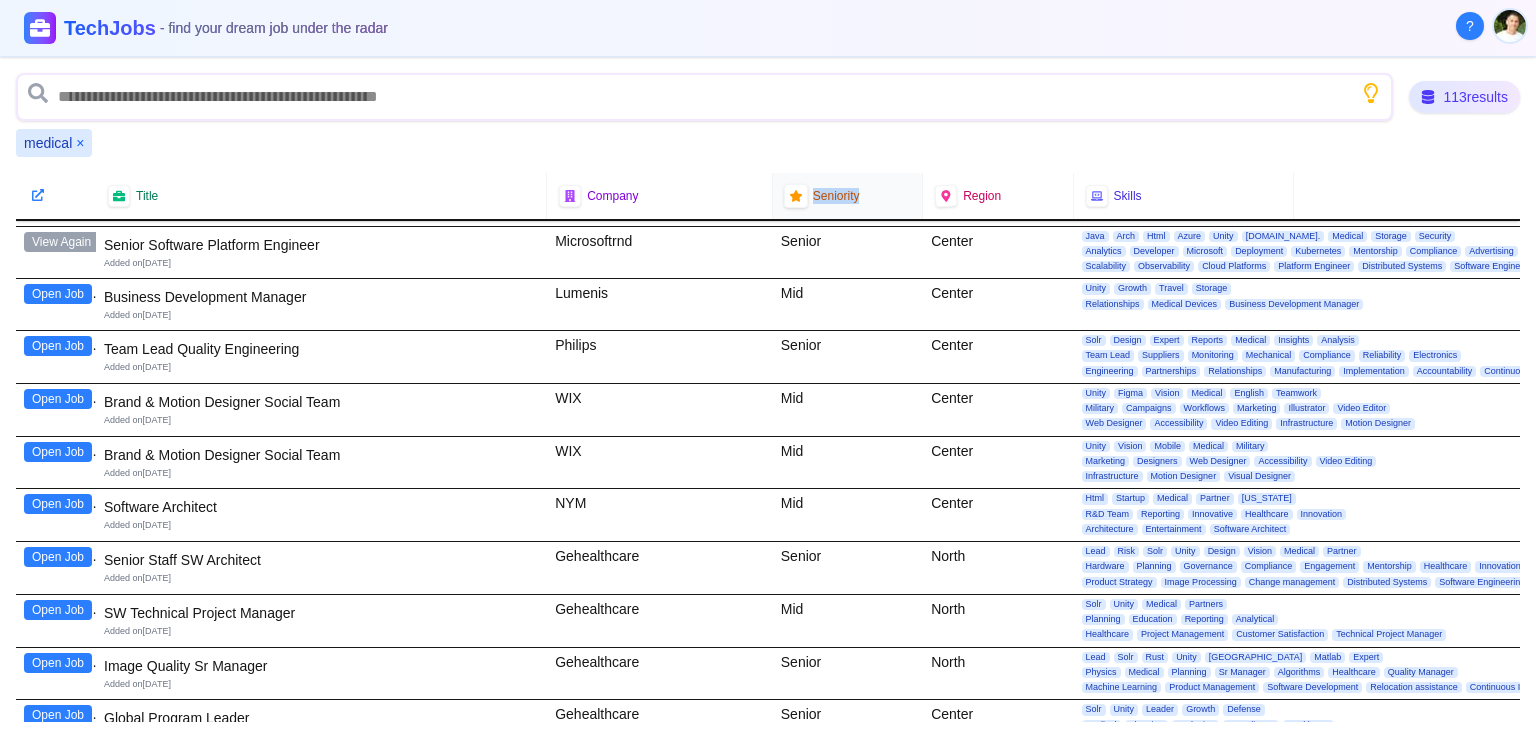 click 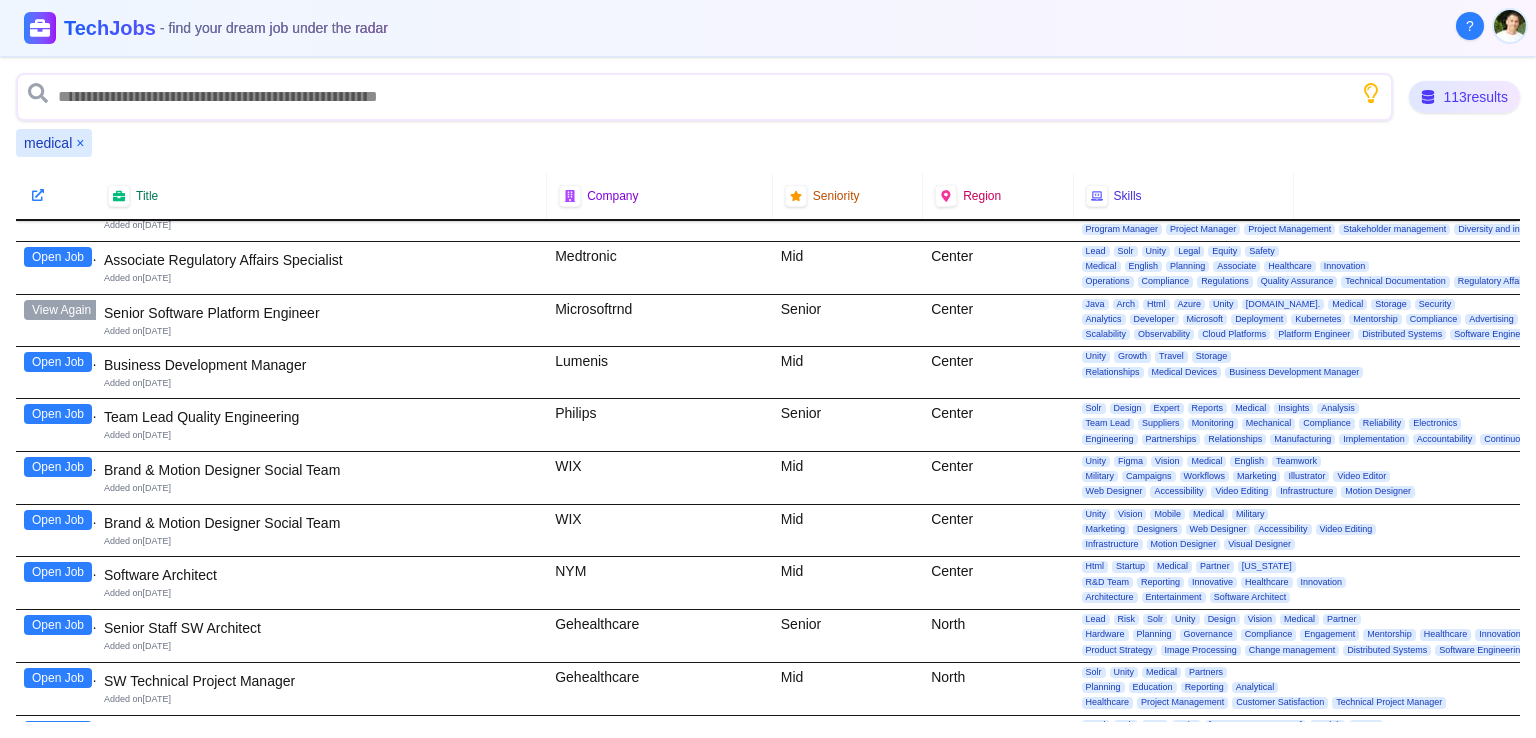 scroll, scrollTop: 0, scrollLeft: 0, axis: both 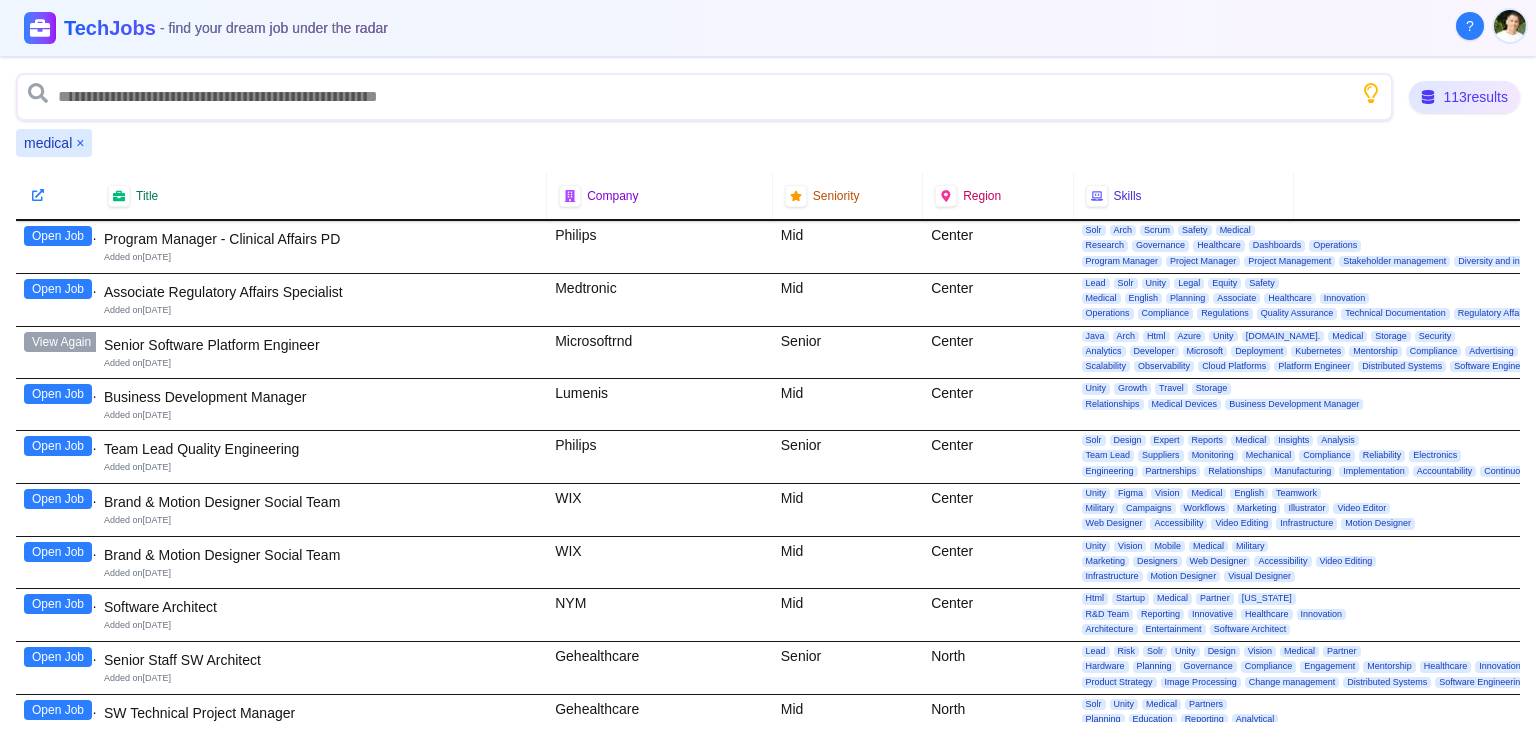 click on "×" at bounding box center (80, 143) 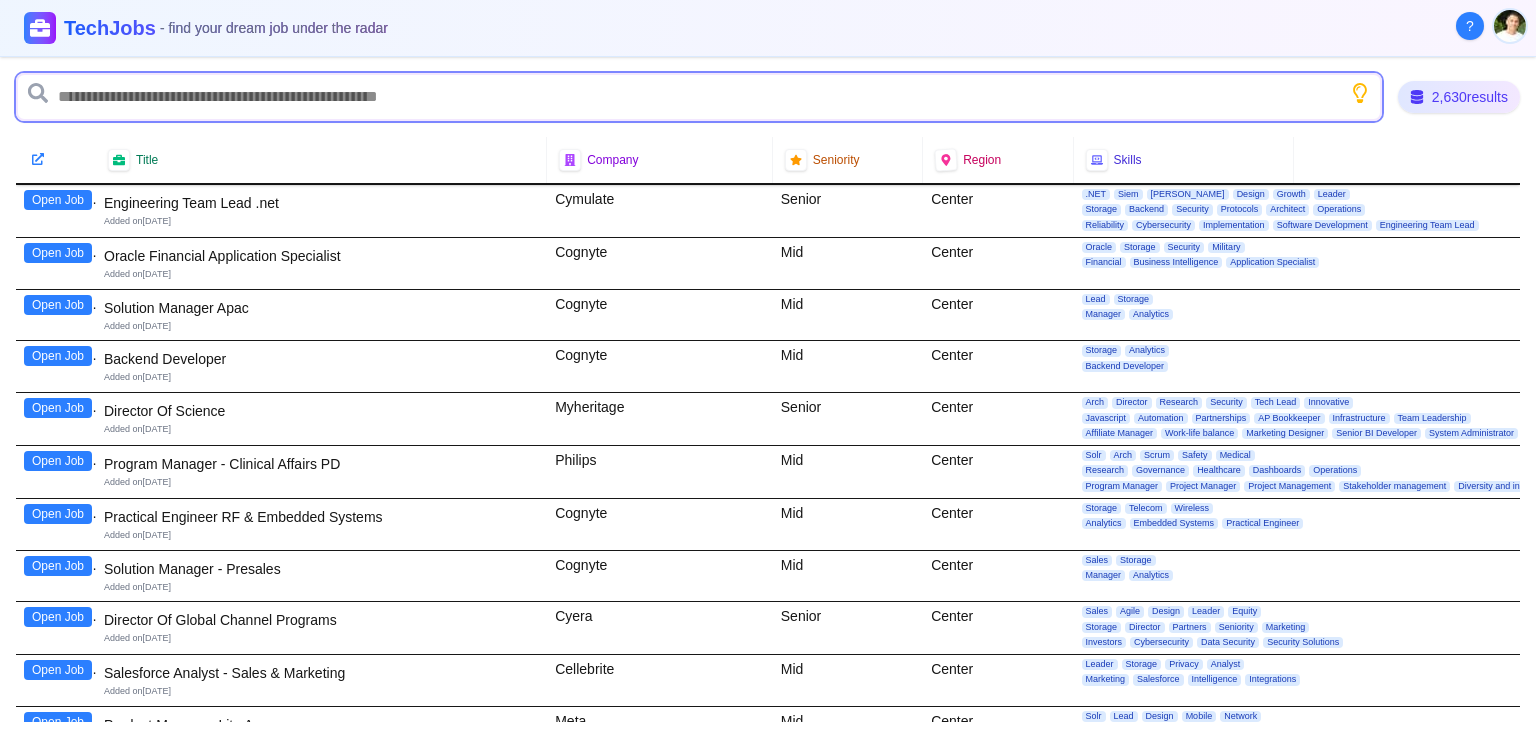 click at bounding box center (699, 97) 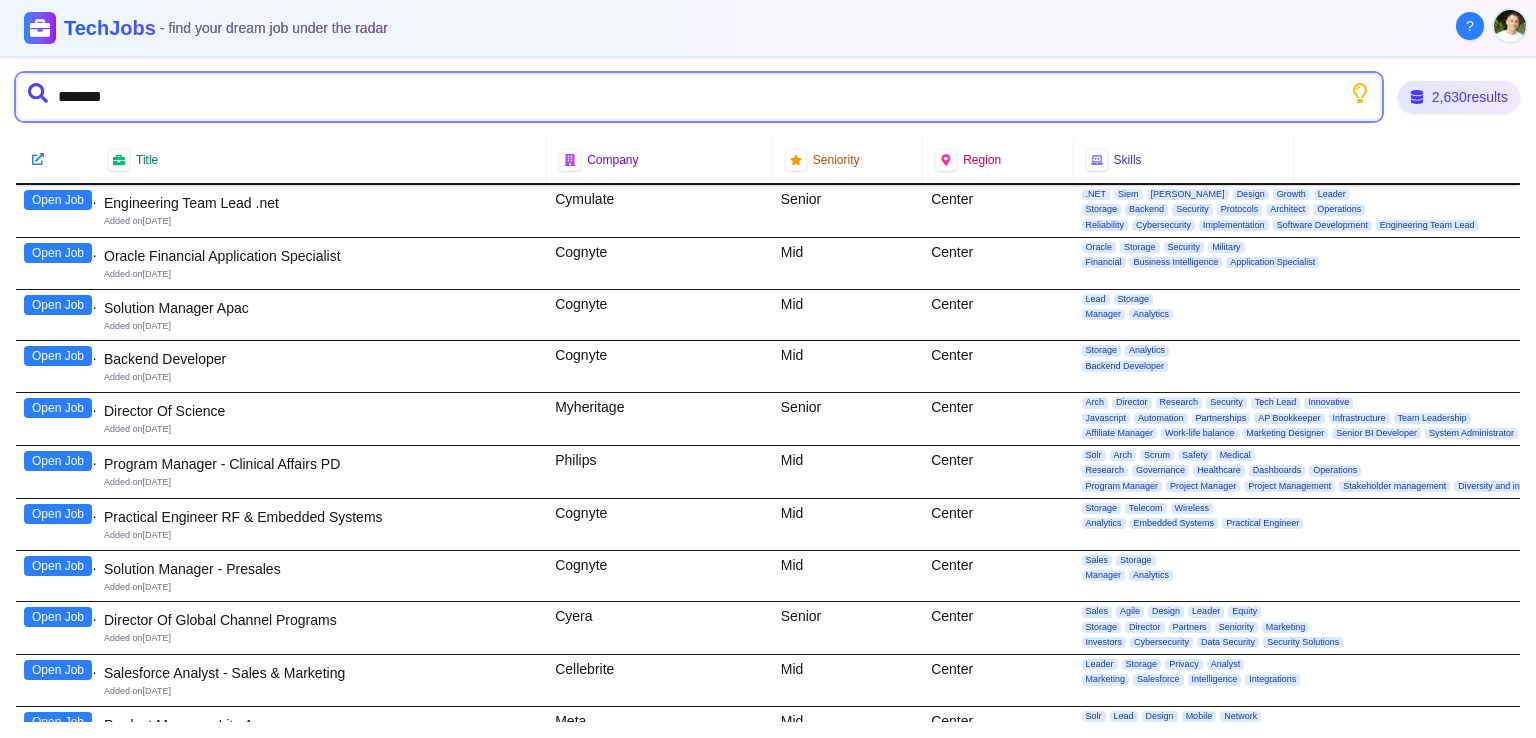 type on "********" 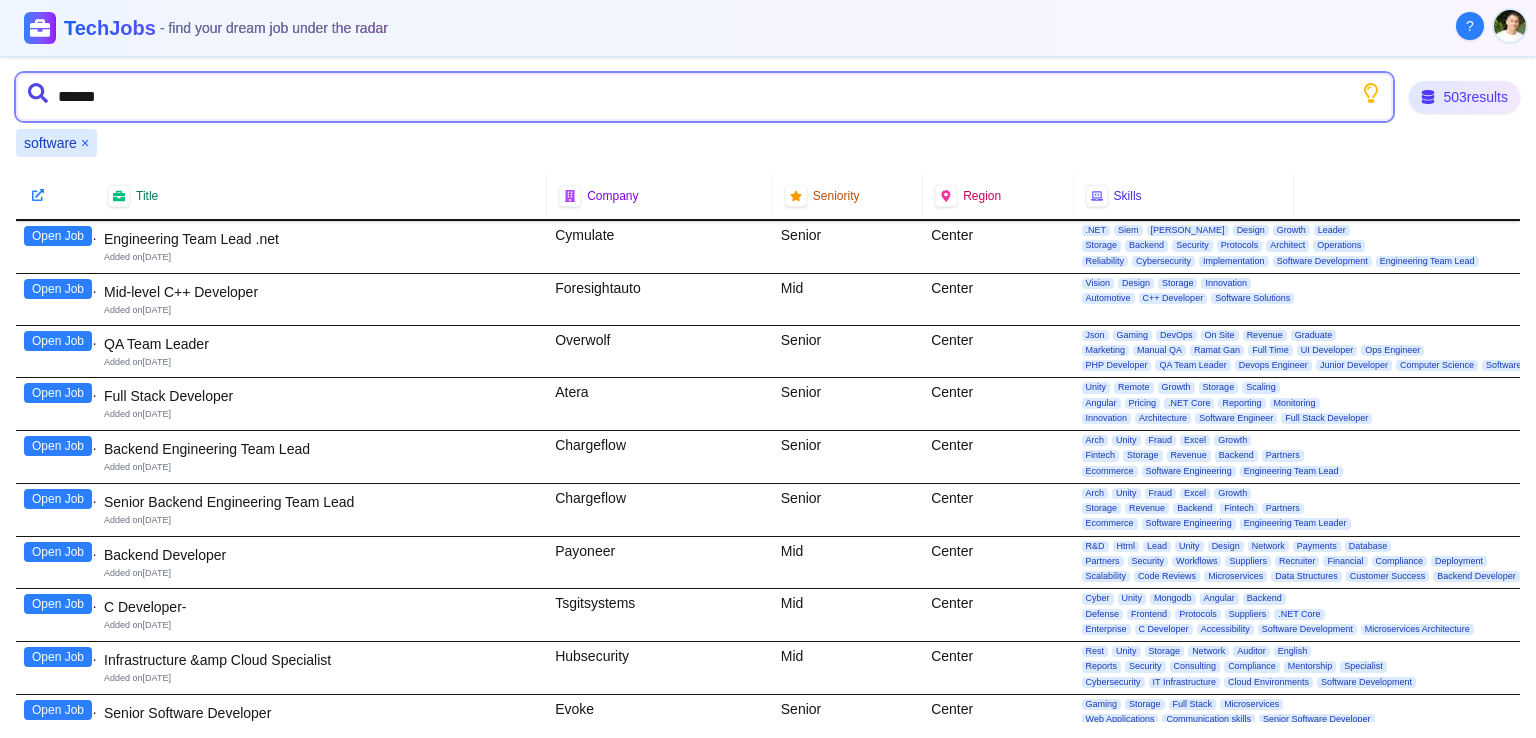 type on "*******" 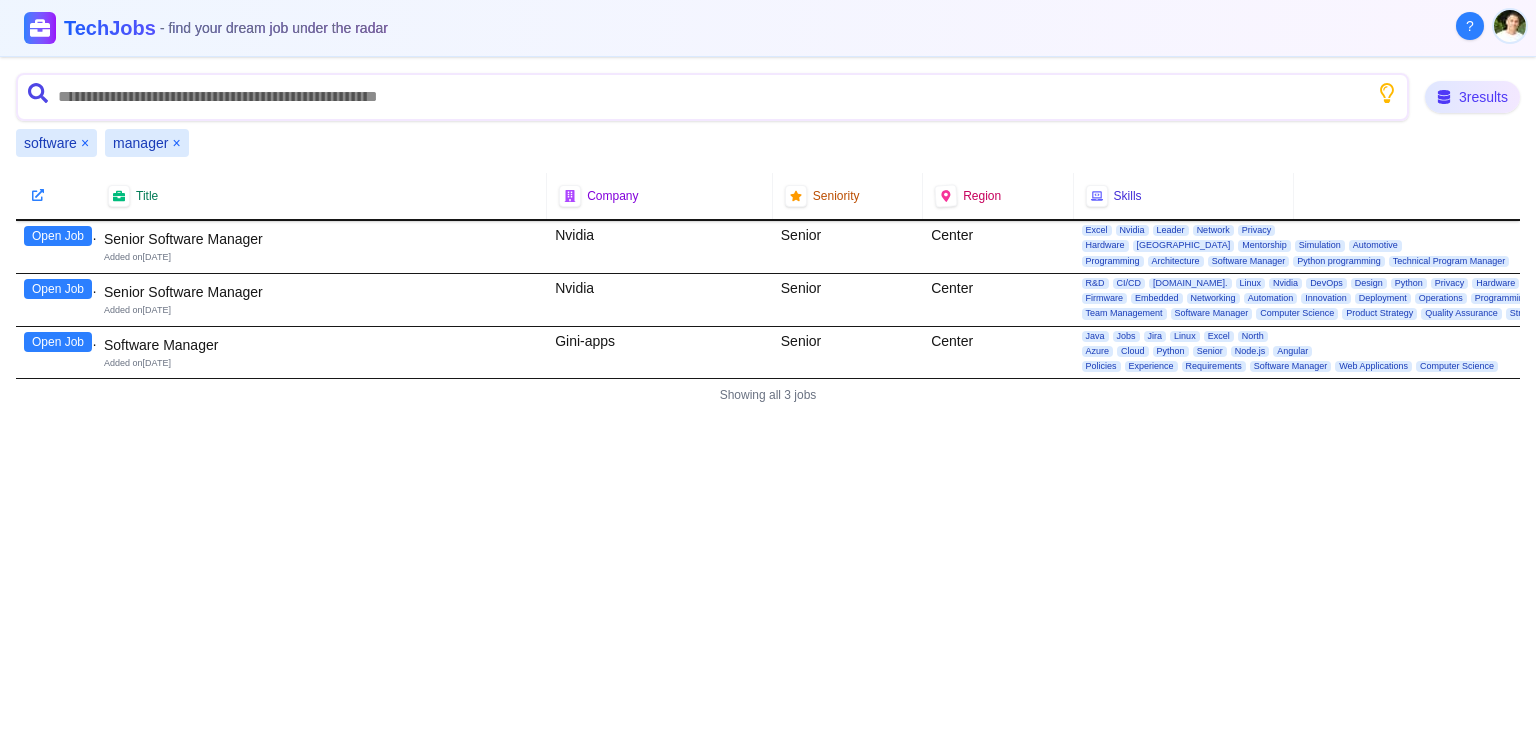 click on "×" at bounding box center [176, 143] 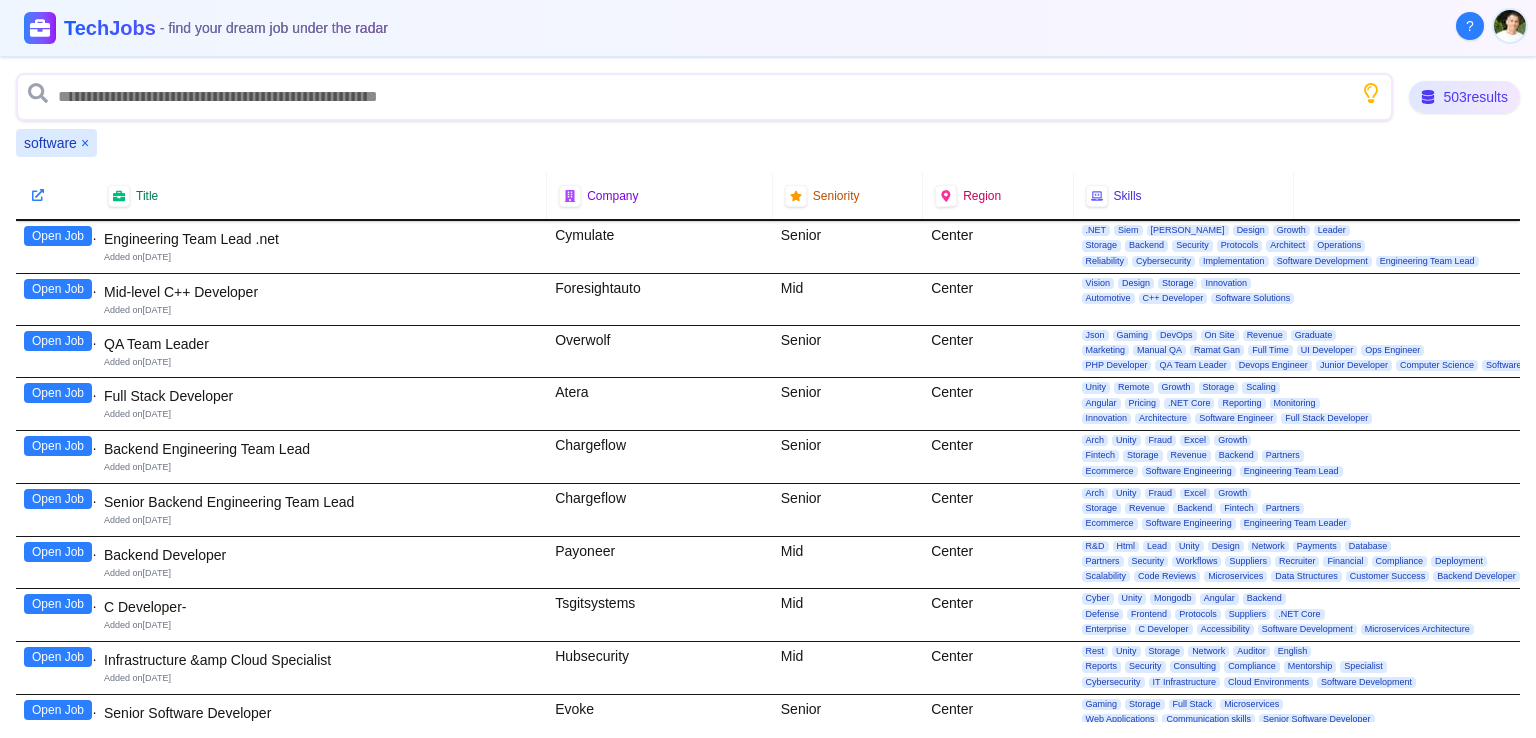 click on "×" at bounding box center [85, 143] 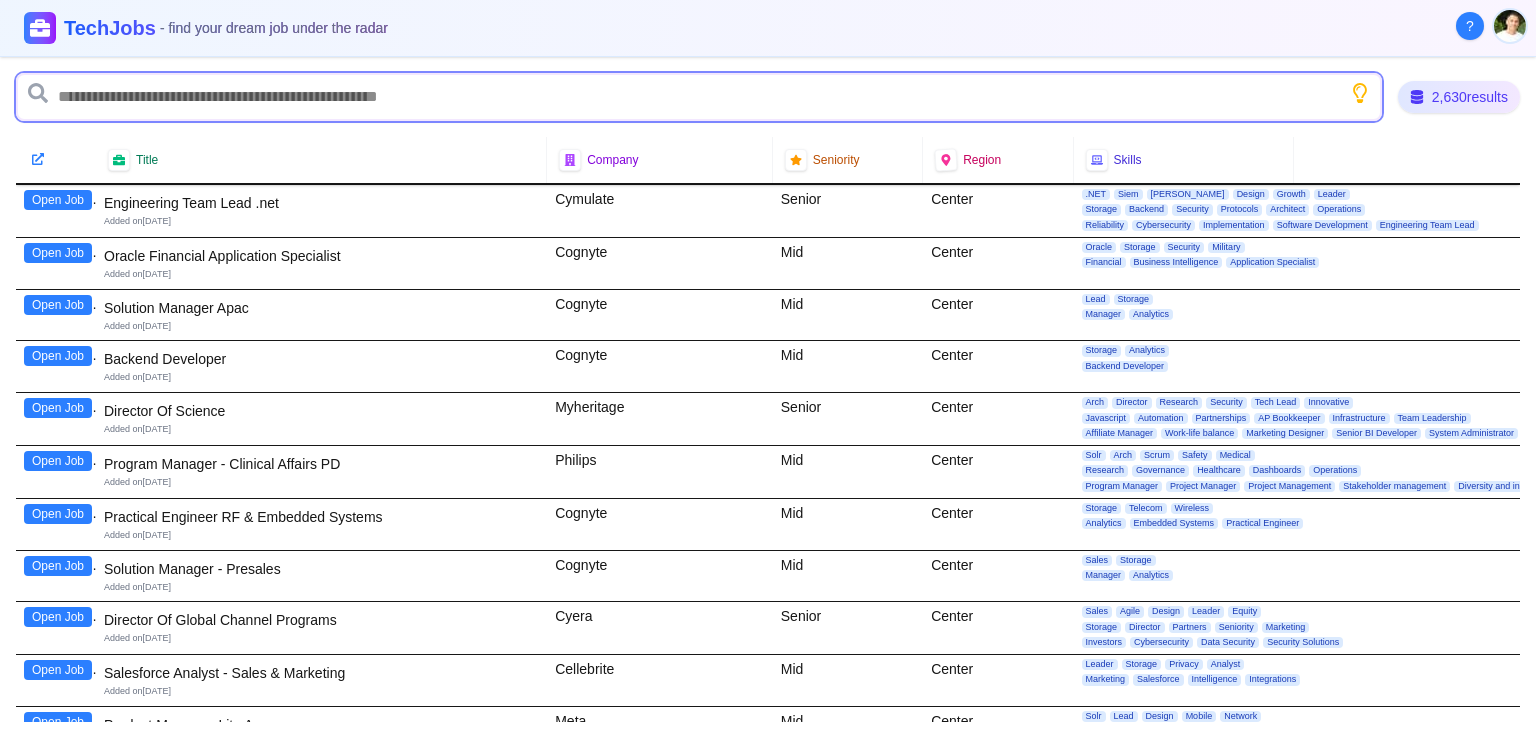 click at bounding box center [699, 97] 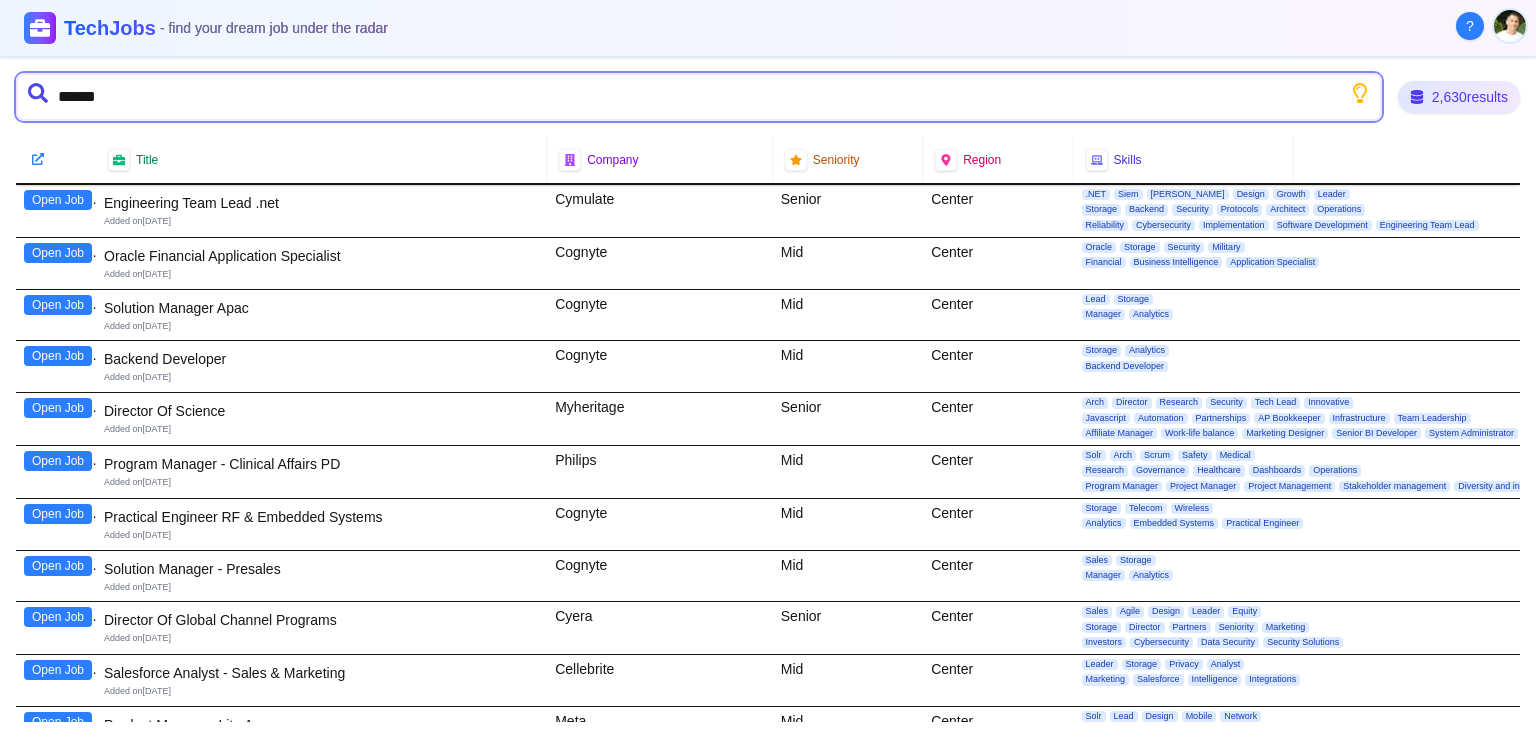 type on "*******" 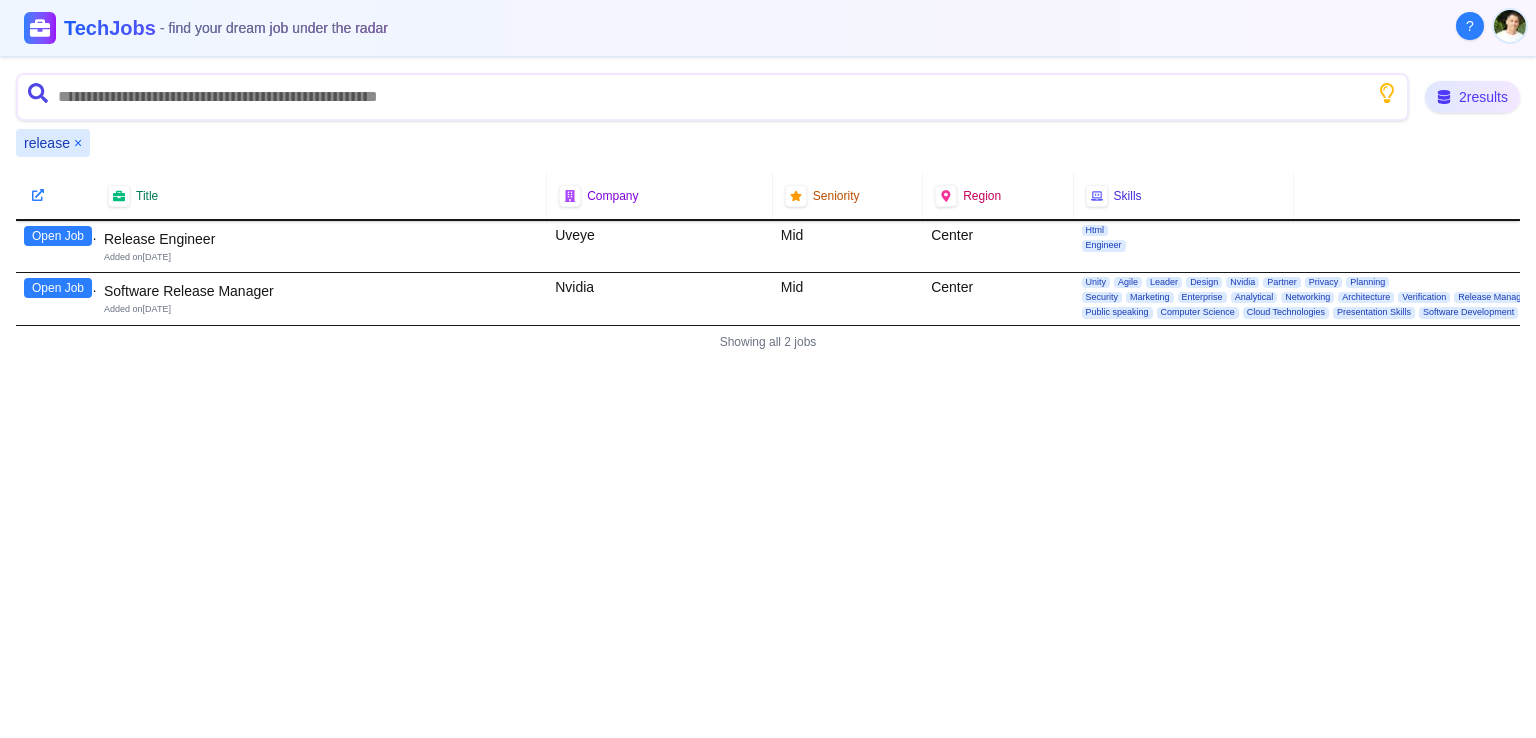 click on "Software Release Manager" at bounding box center [321, 291] 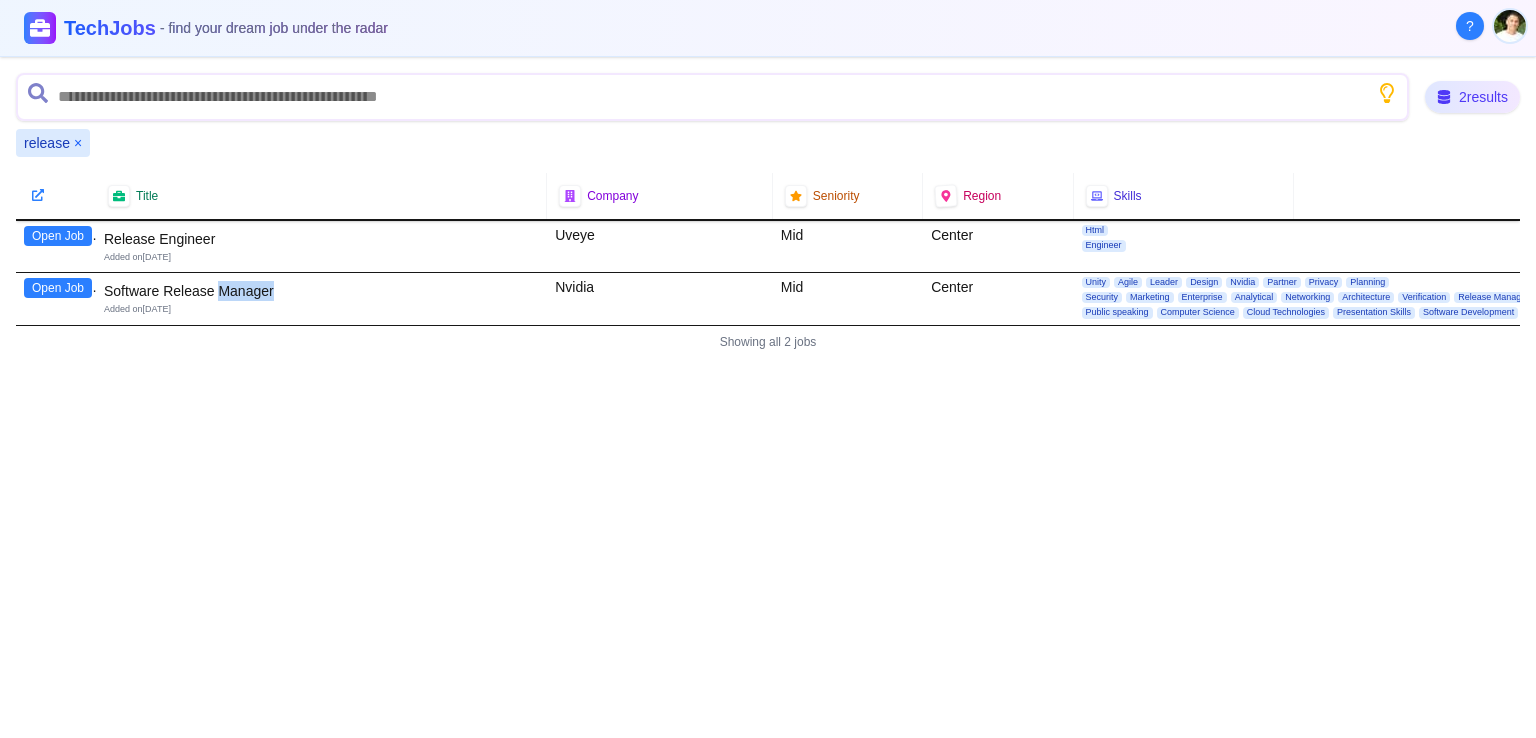 click on "Software Release Manager" at bounding box center [321, 291] 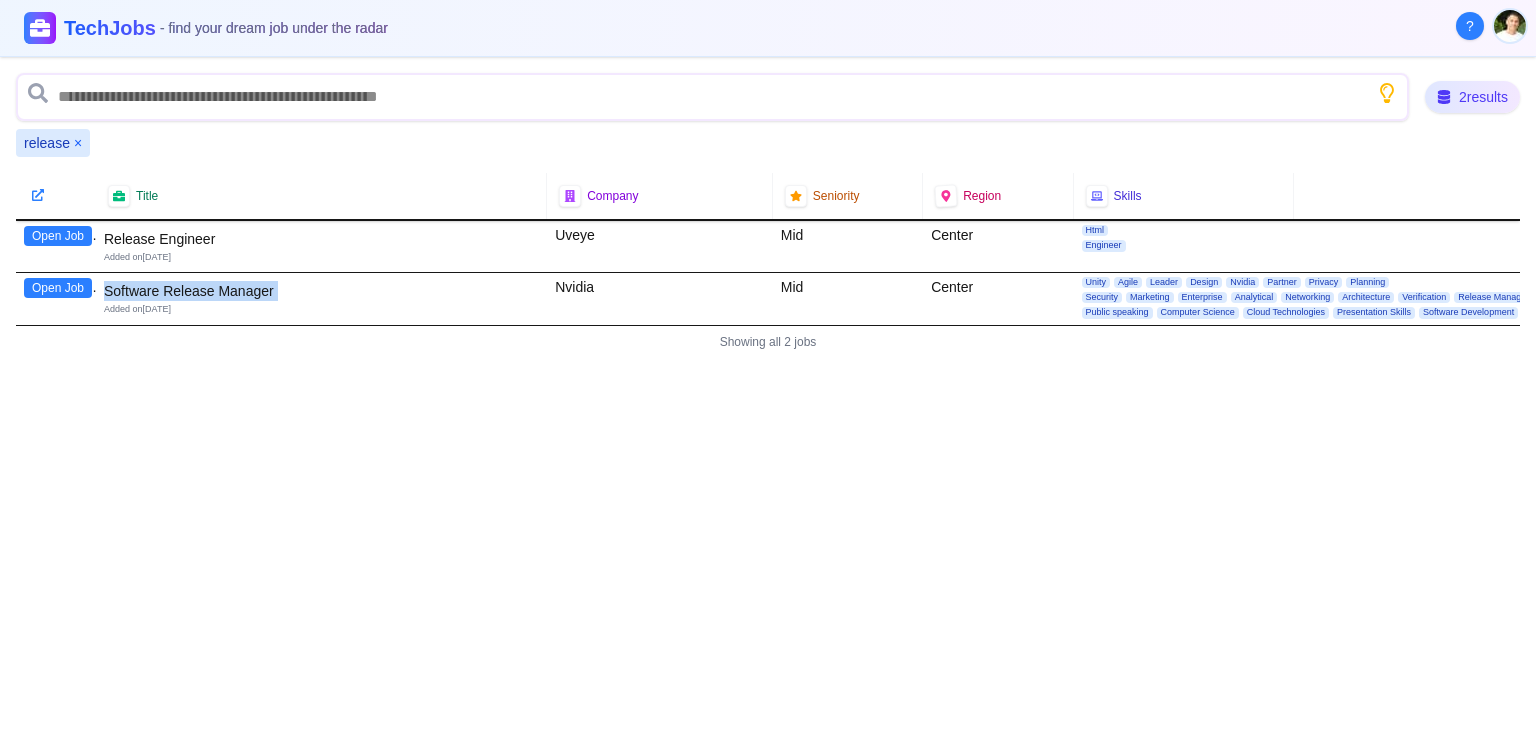click on "Software Release Manager" at bounding box center [321, 291] 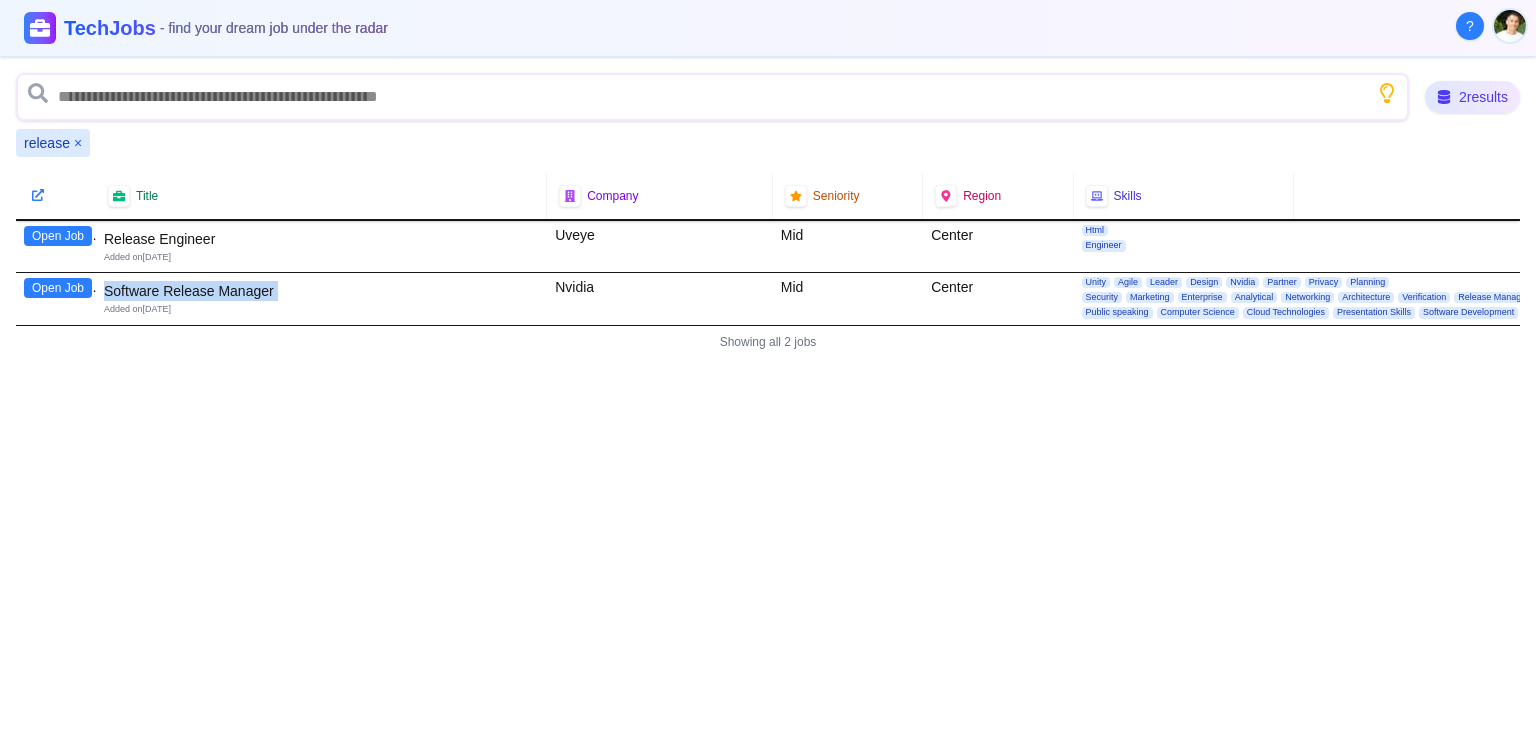 click on "Software Release Manager" at bounding box center (321, 291) 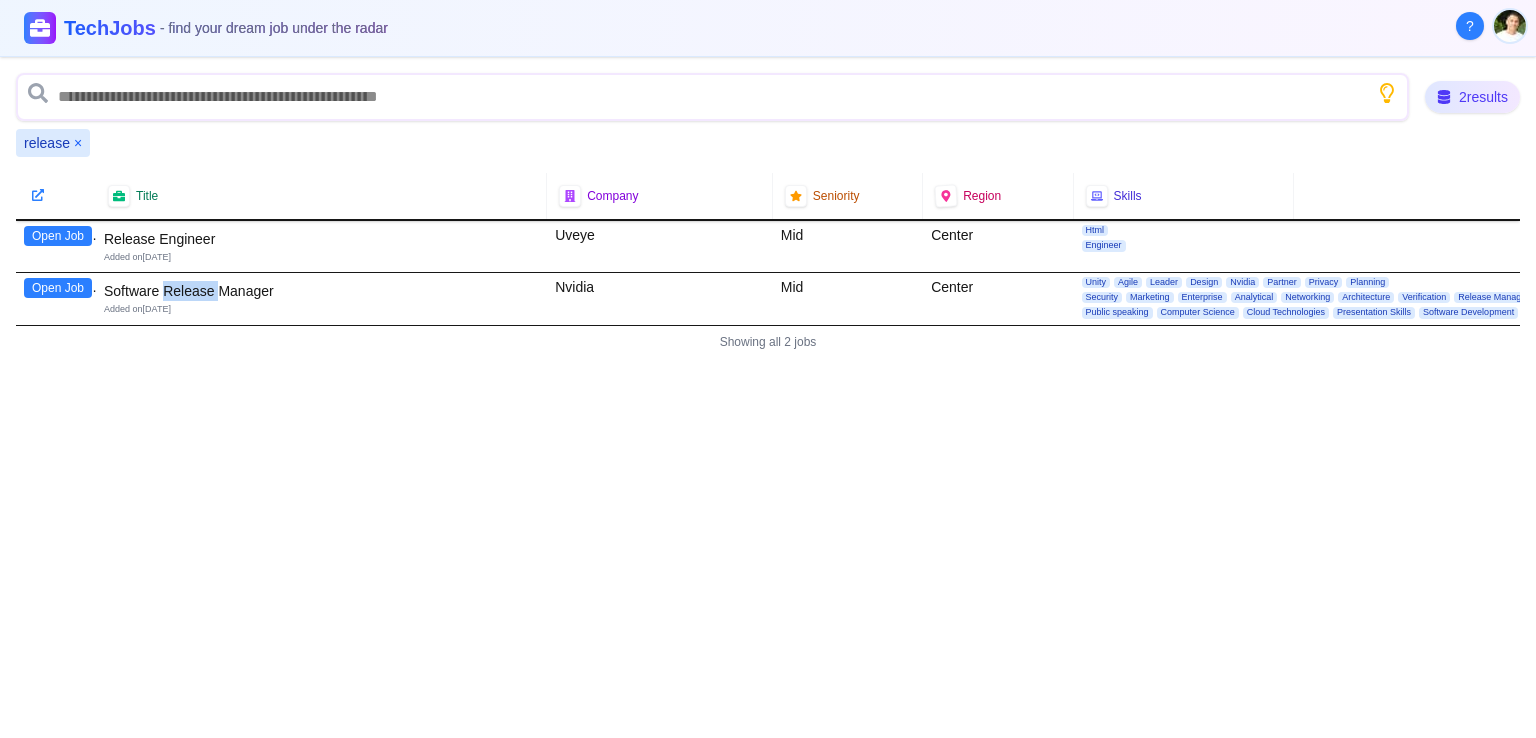 click on "Software Release Manager" at bounding box center (321, 291) 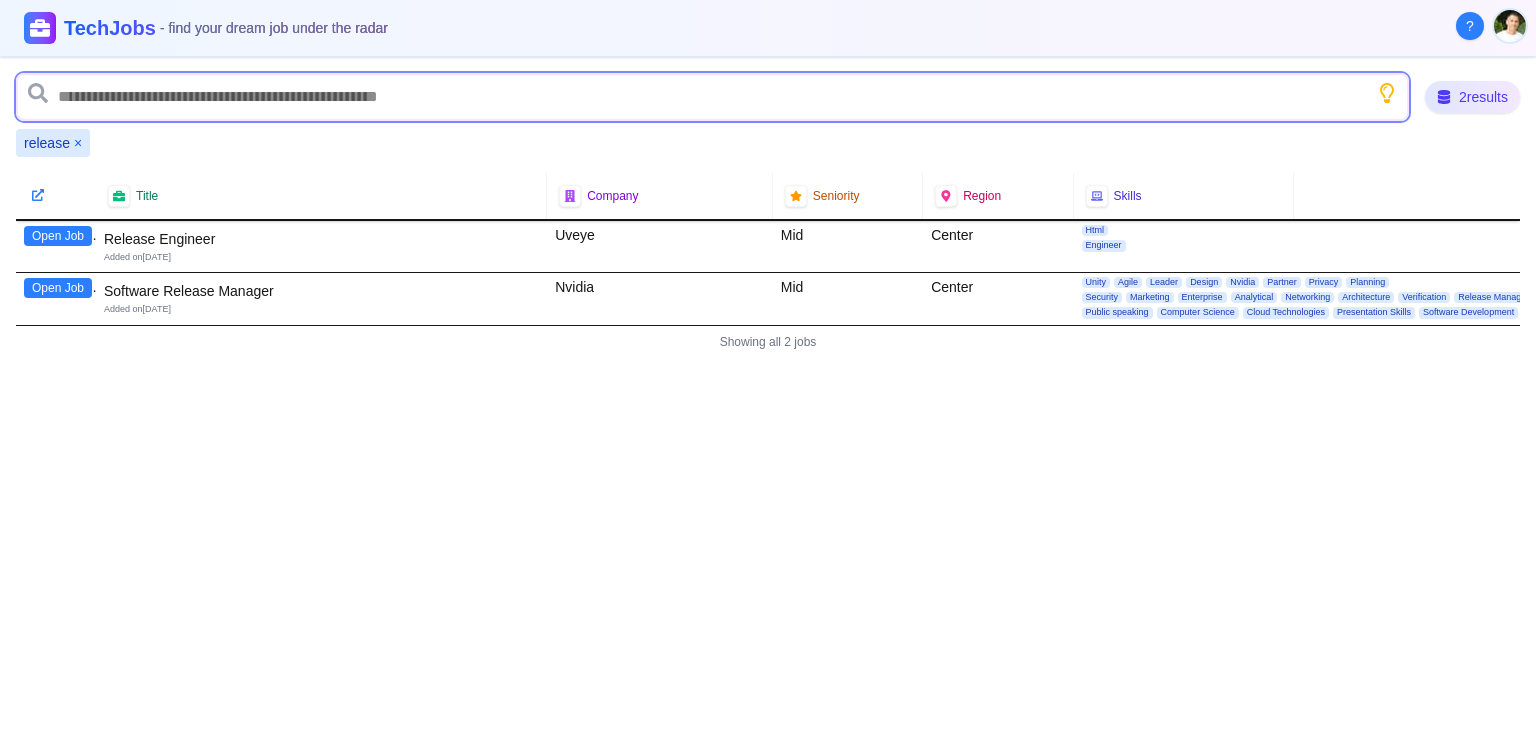 click at bounding box center [712, 97] 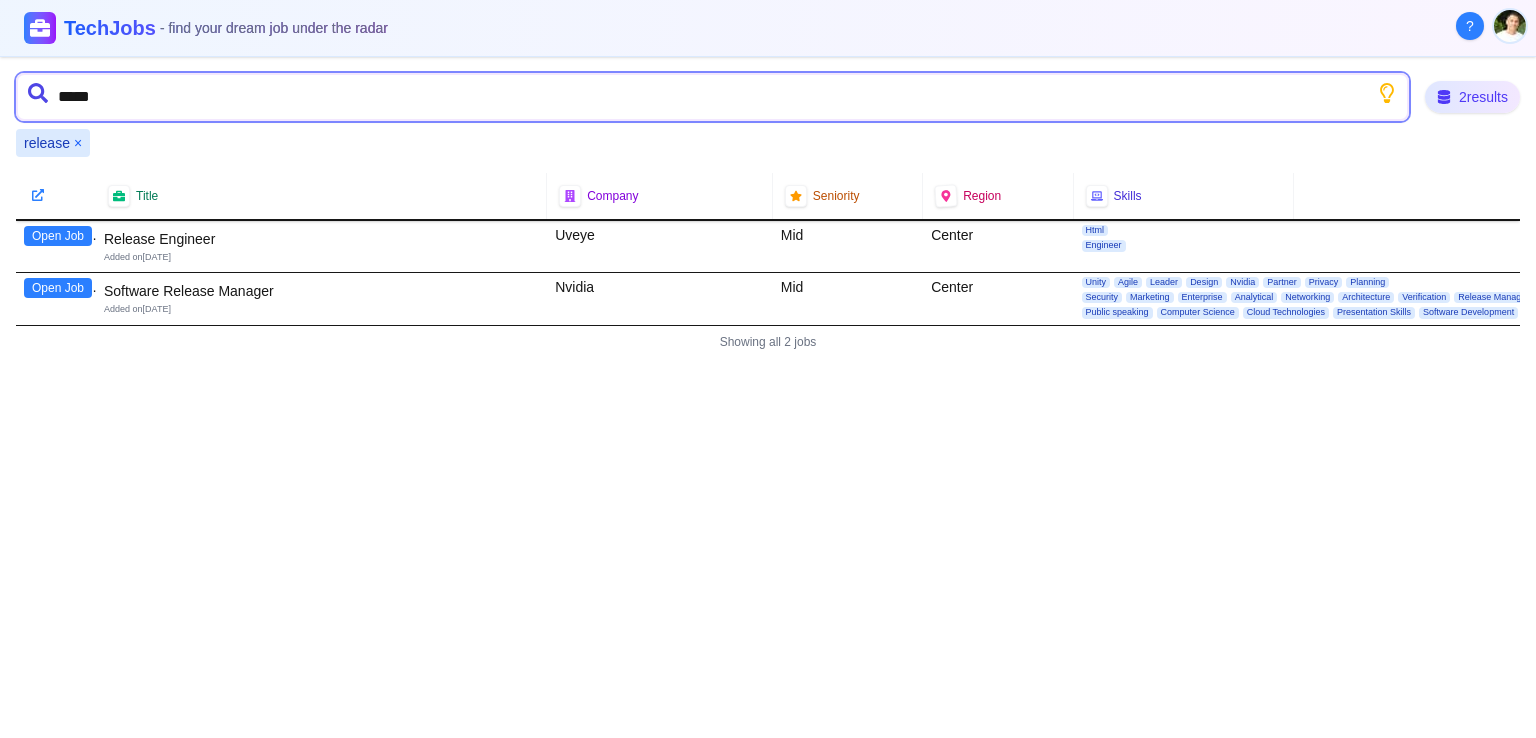 type on "******" 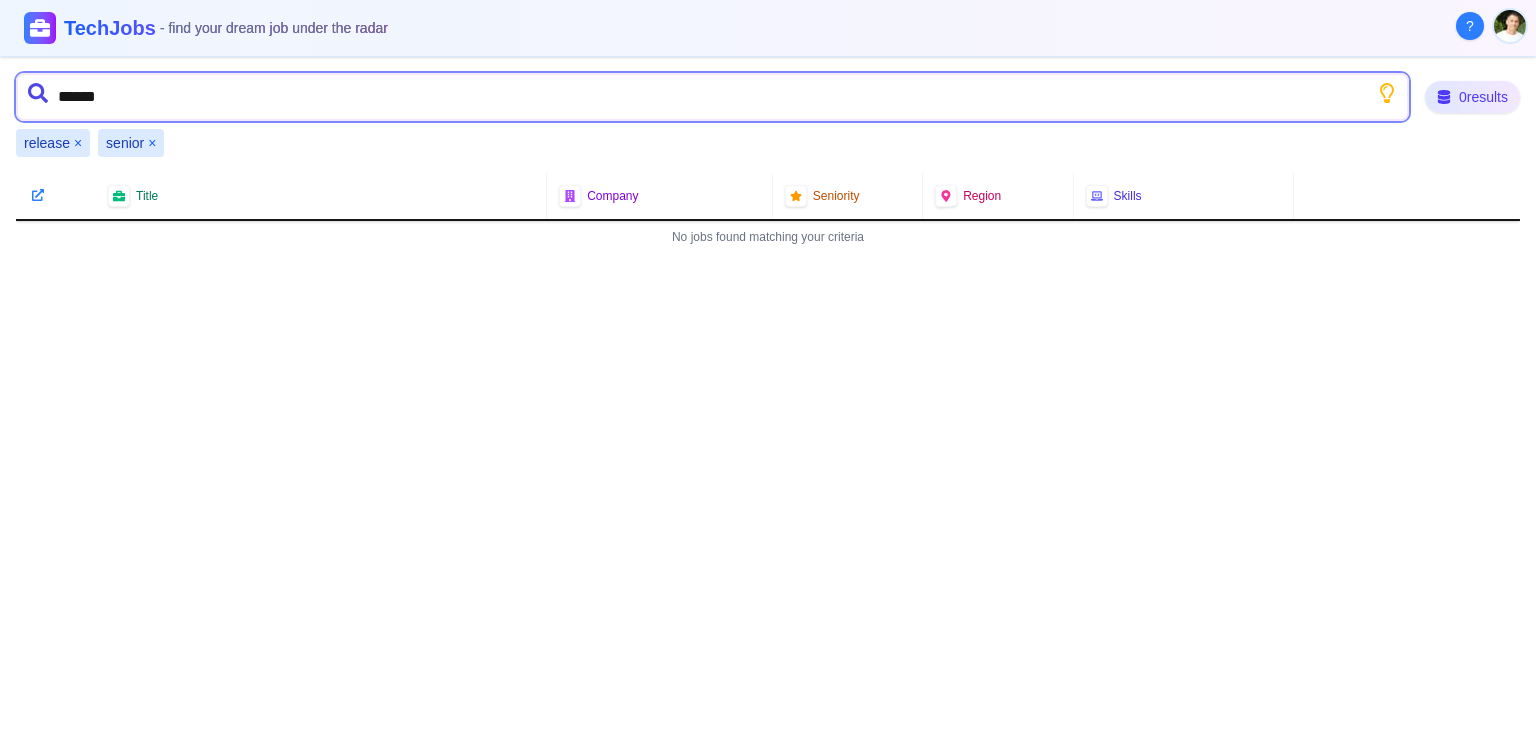 type on "*******" 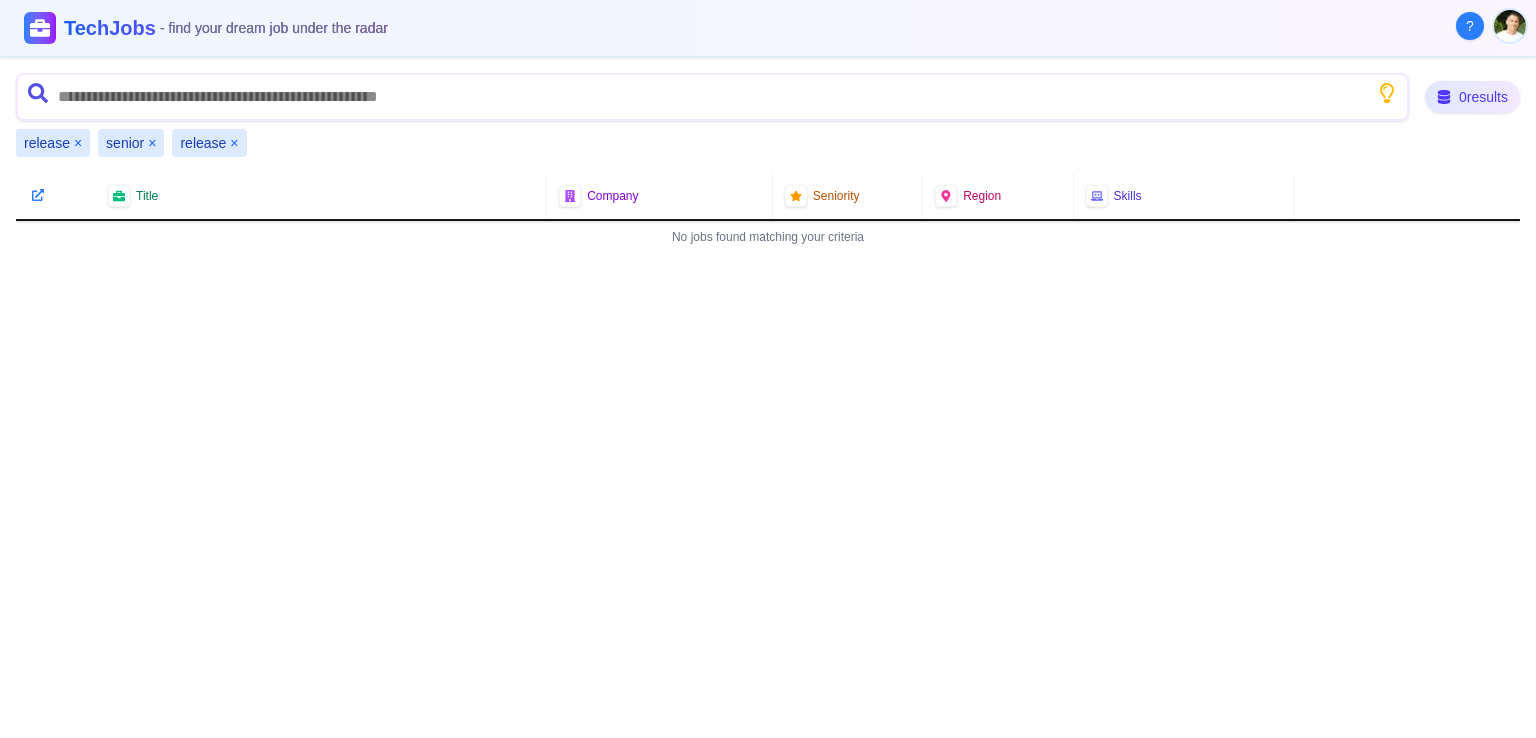 click on "×" at bounding box center [78, 143] 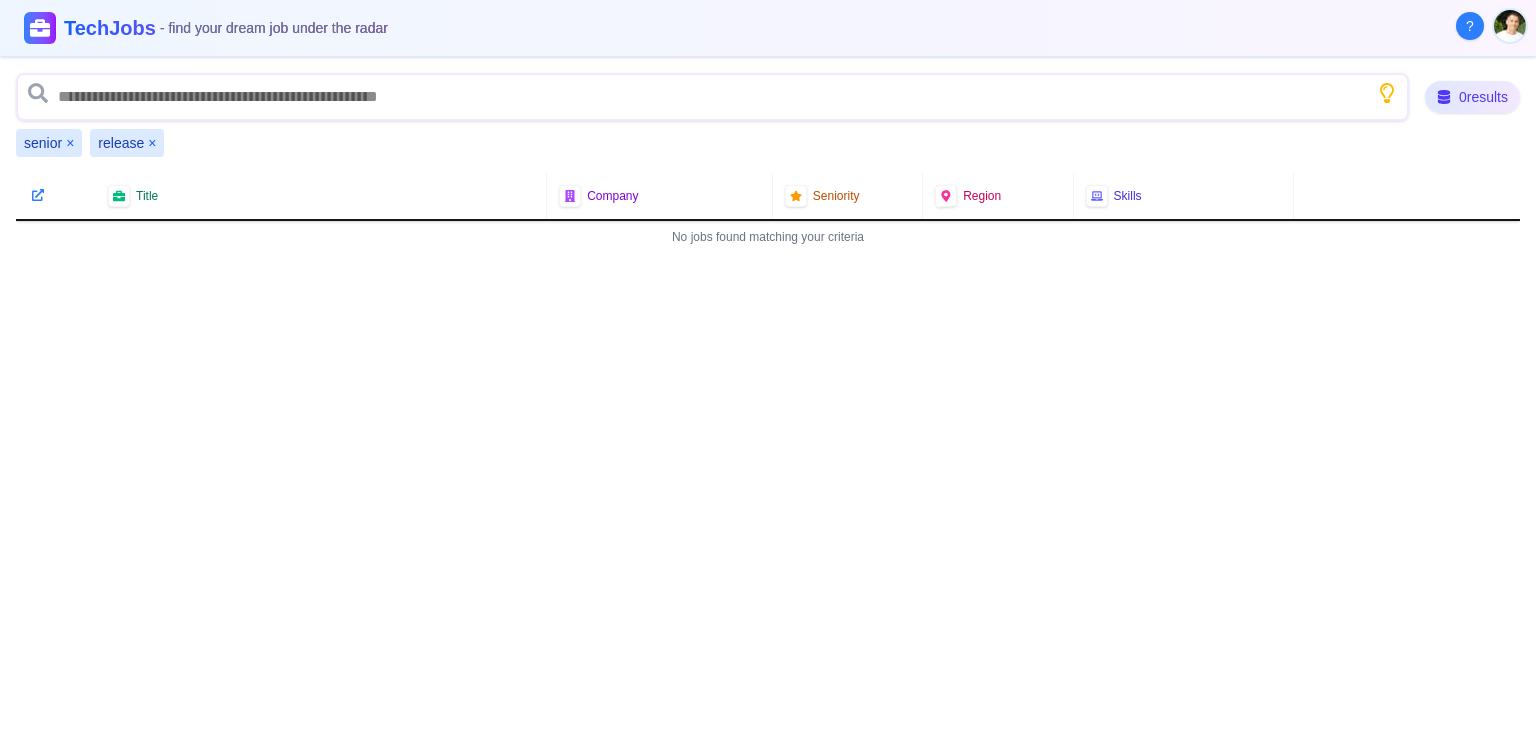 click on "×" at bounding box center (152, 143) 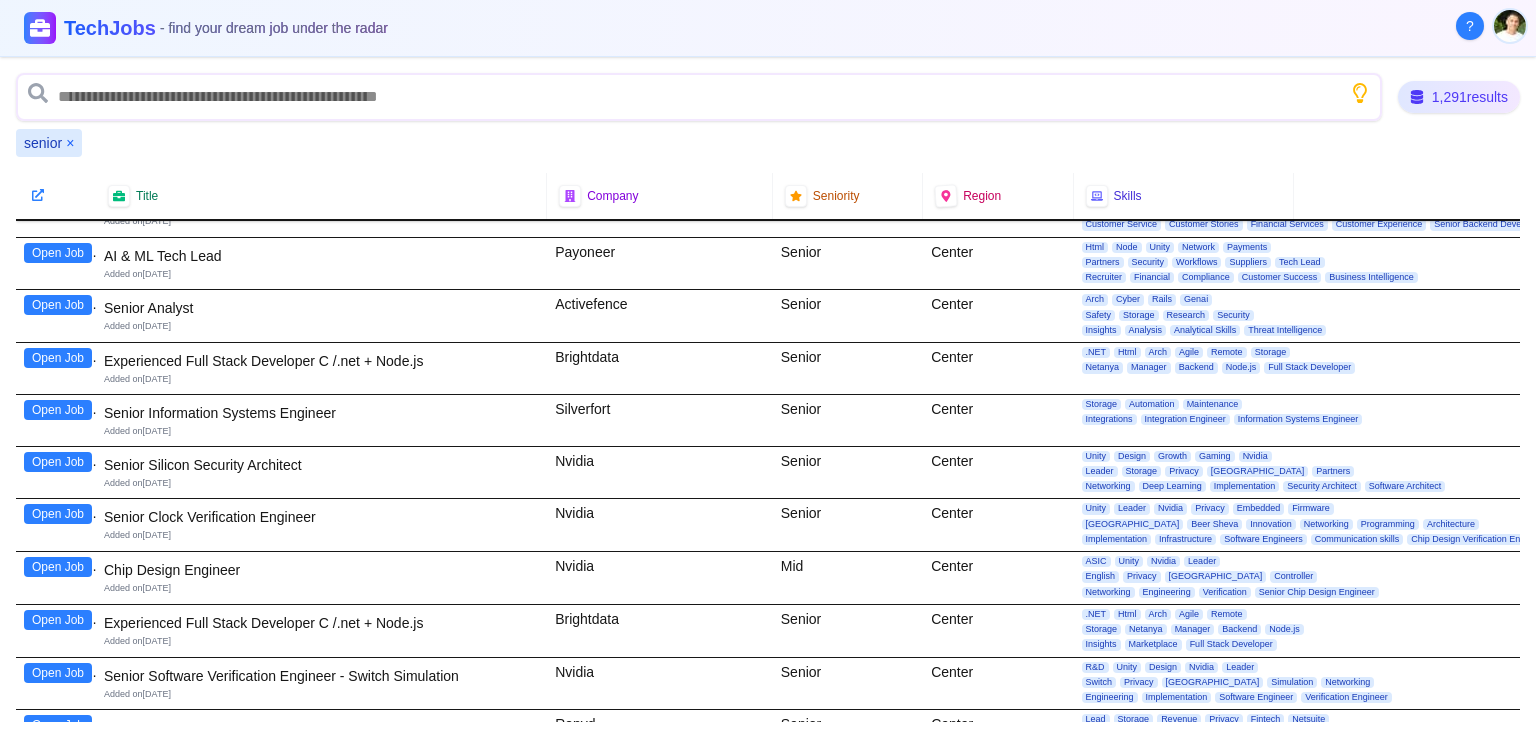 scroll, scrollTop: 0, scrollLeft: 0, axis: both 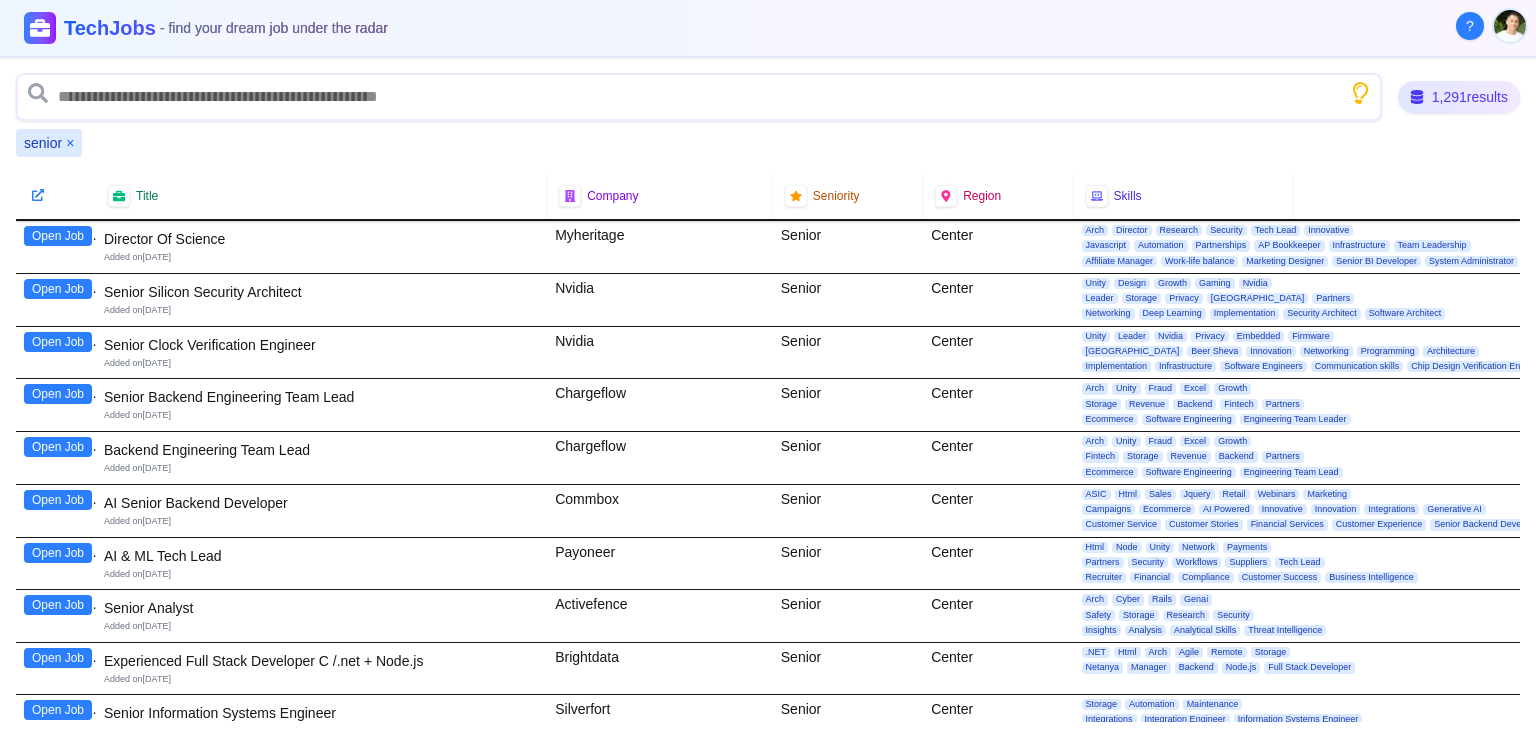 click 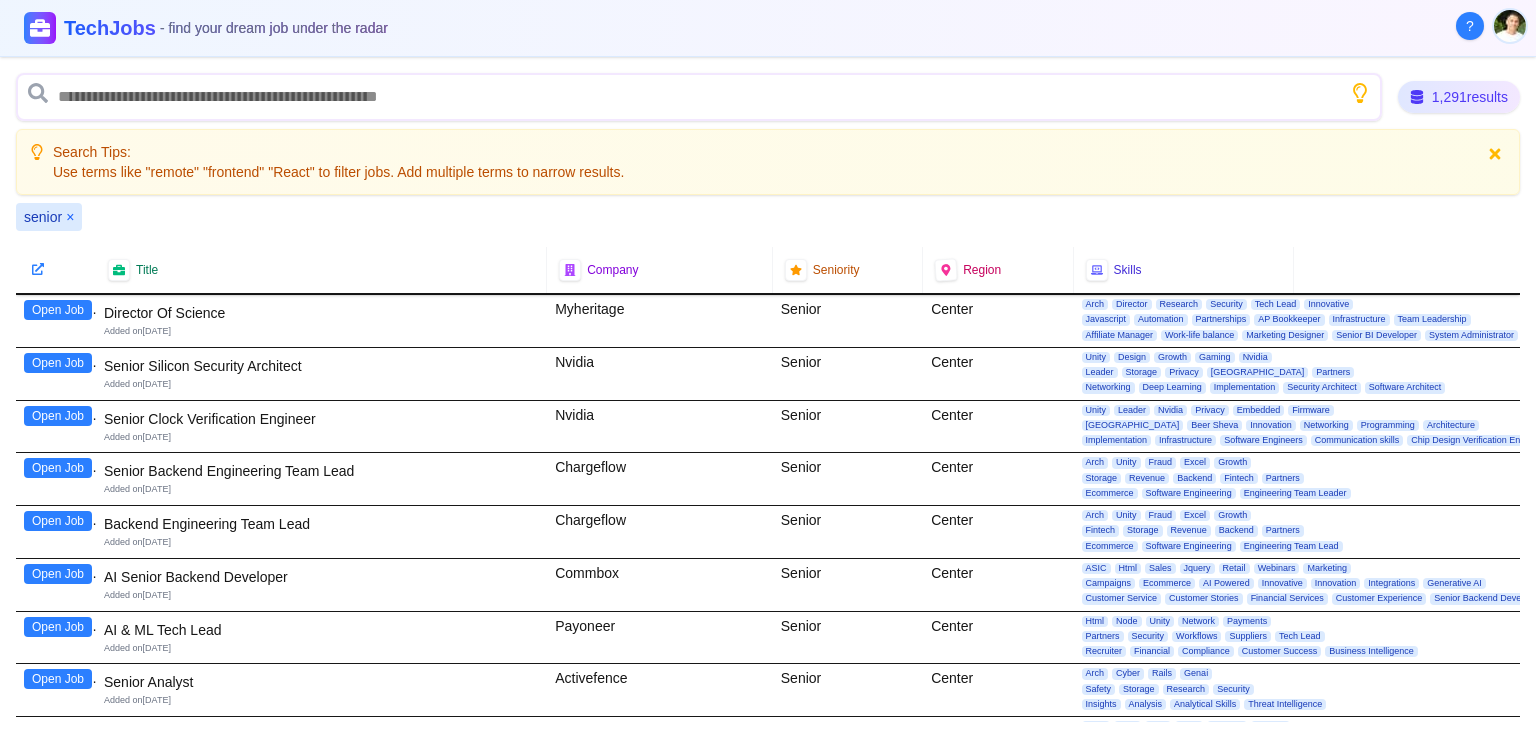 click on "senior ×" at bounding box center [49, 217] 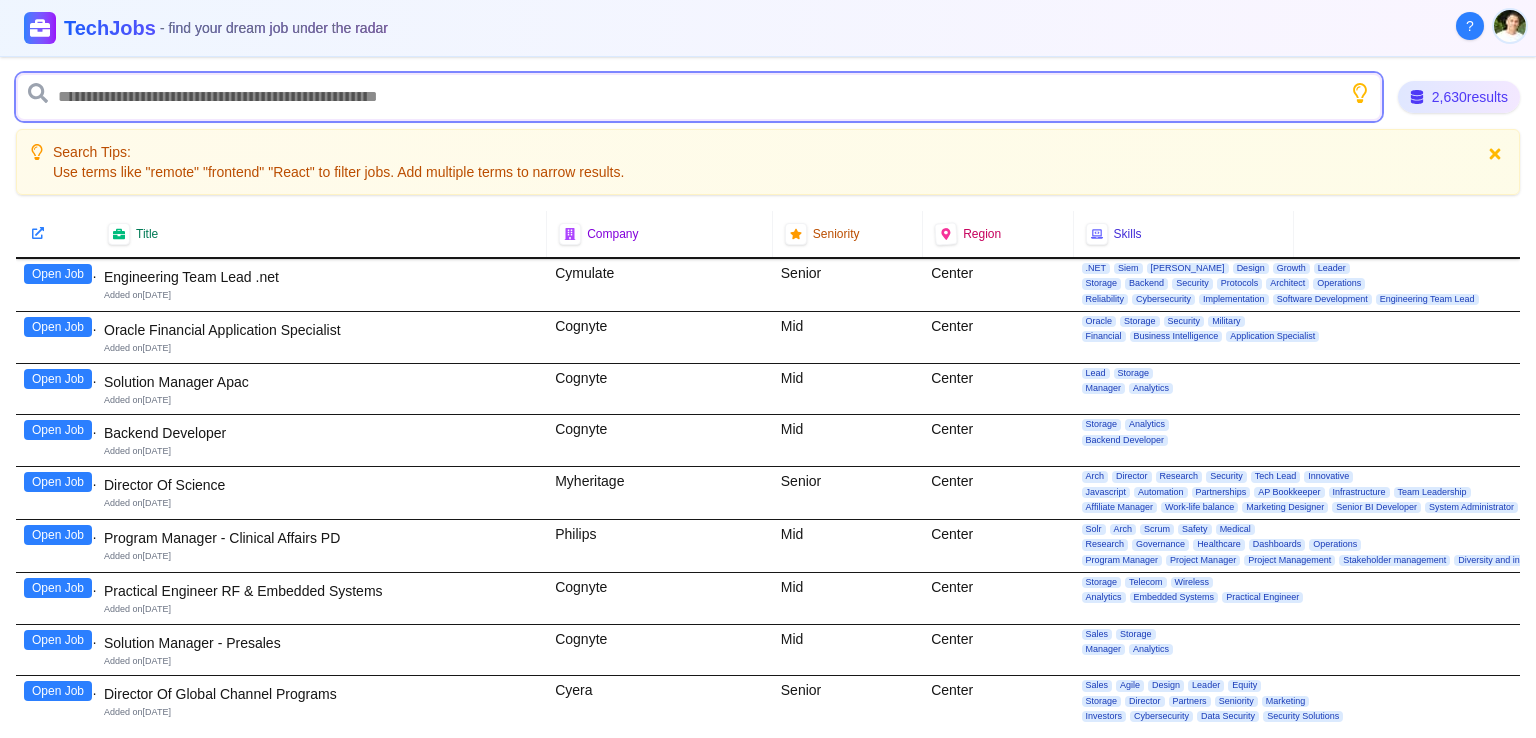 click at bounding box center (699, 97) 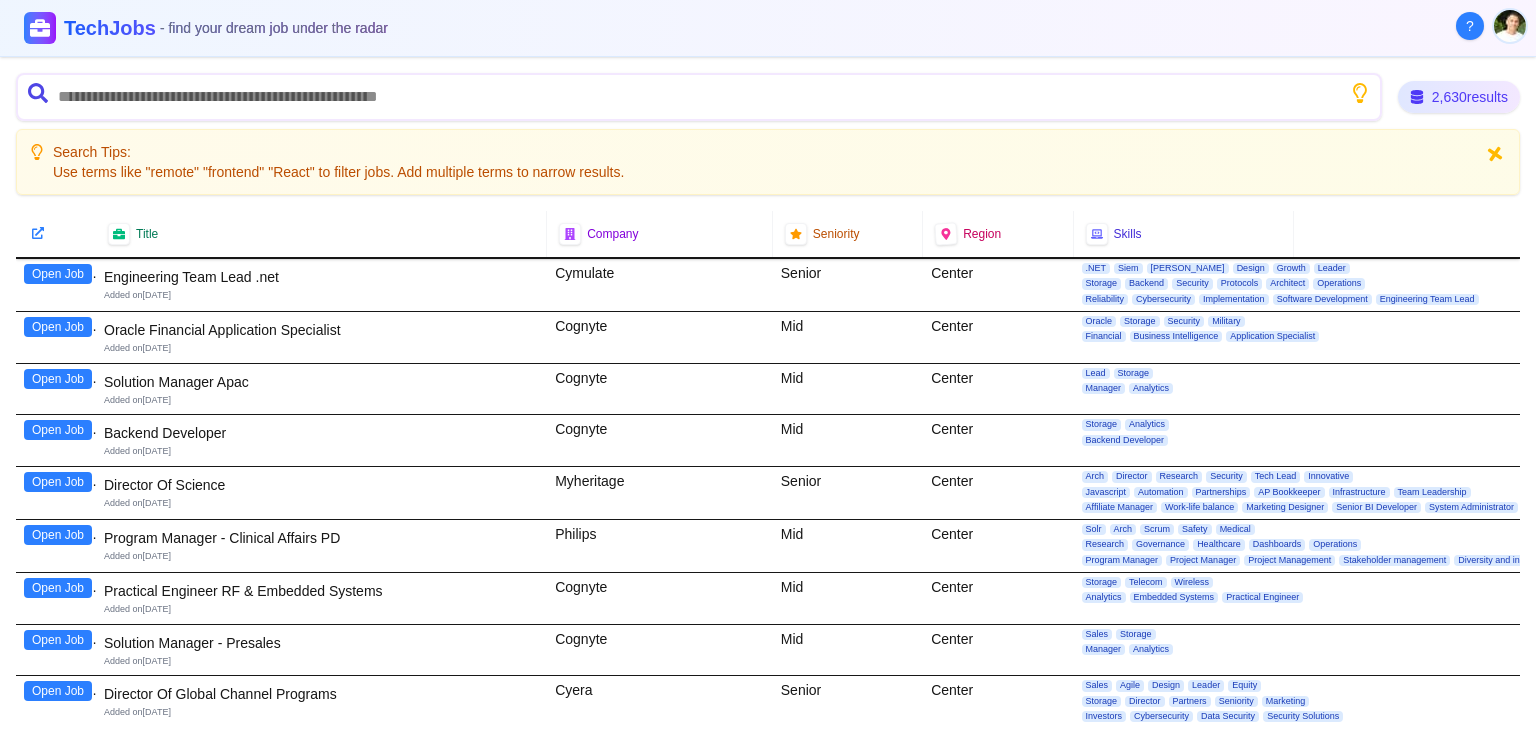 click 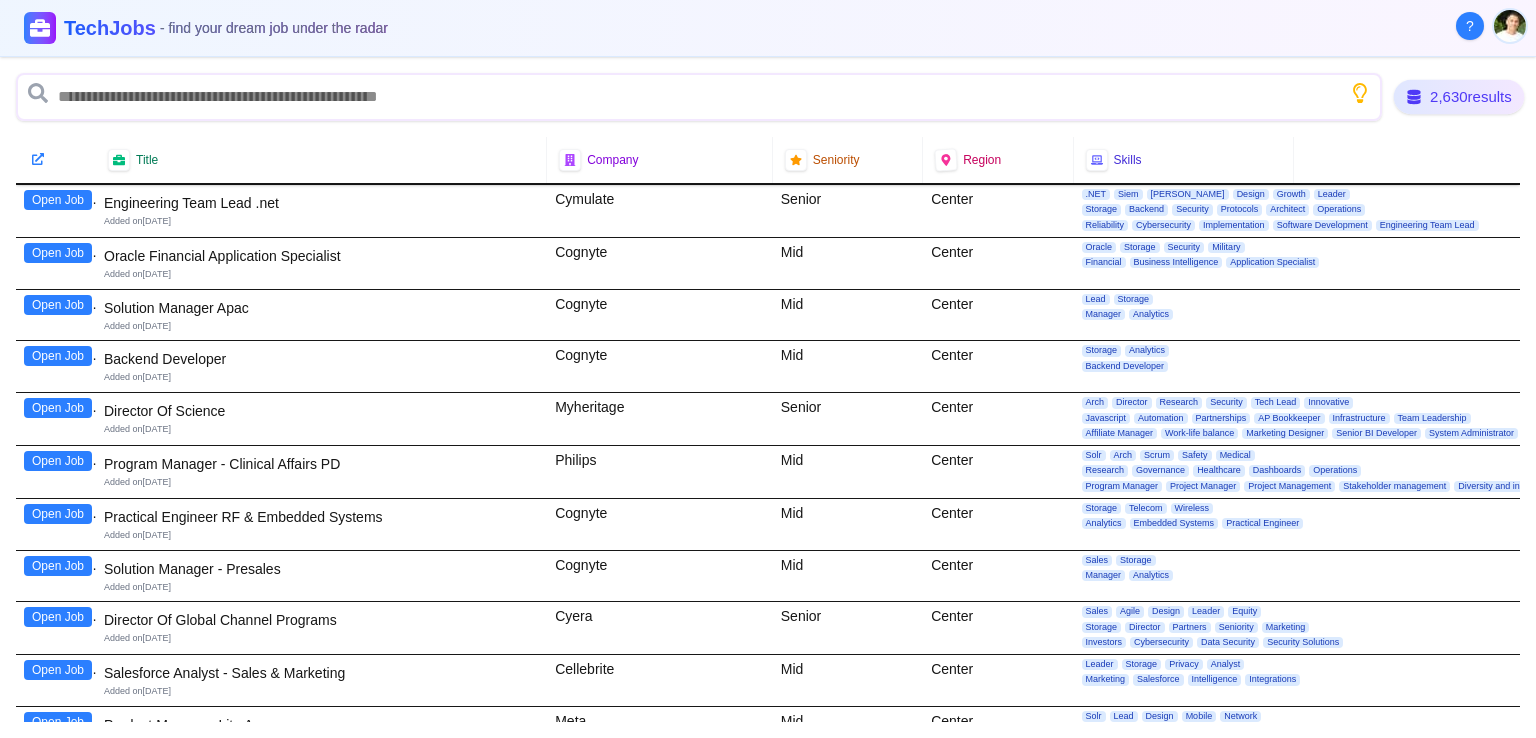 click 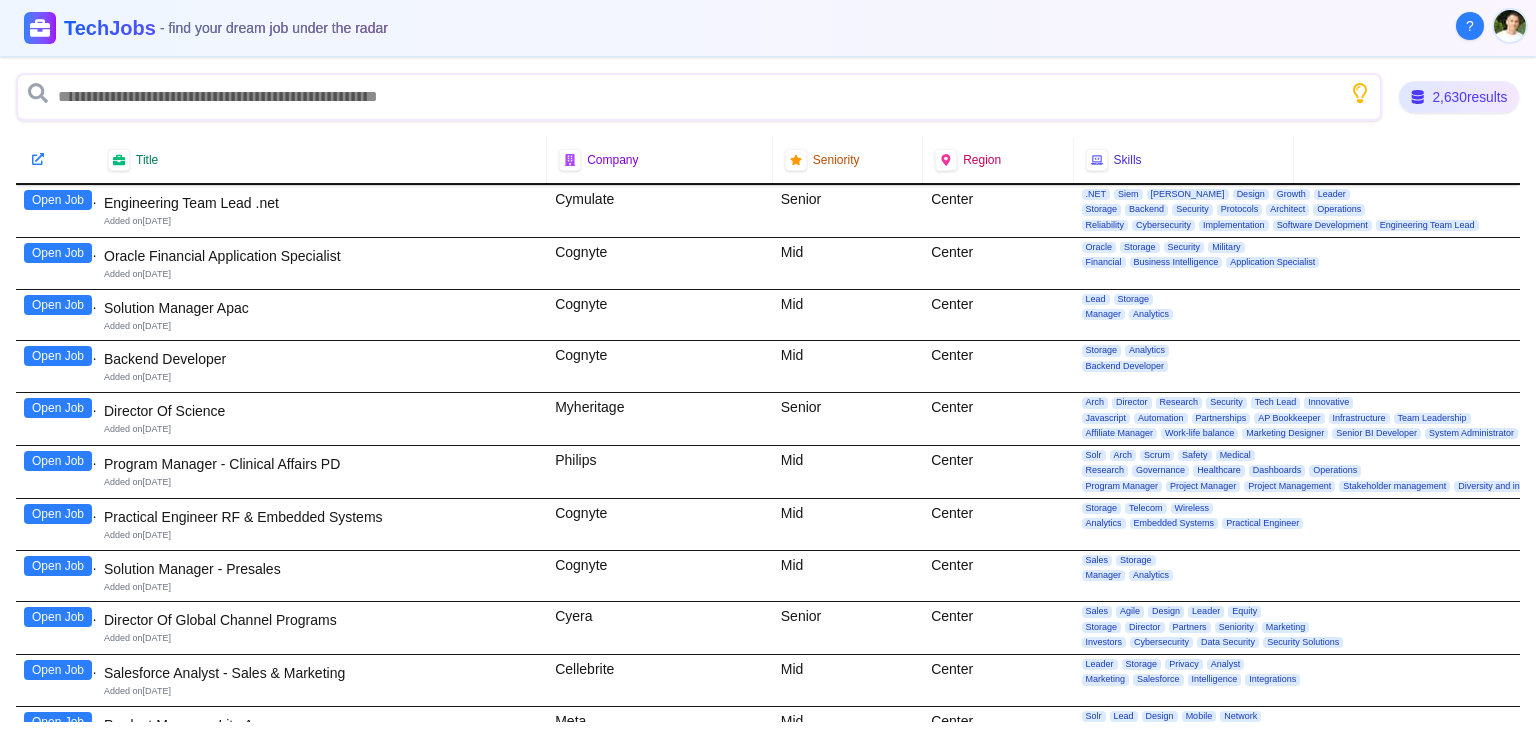 click 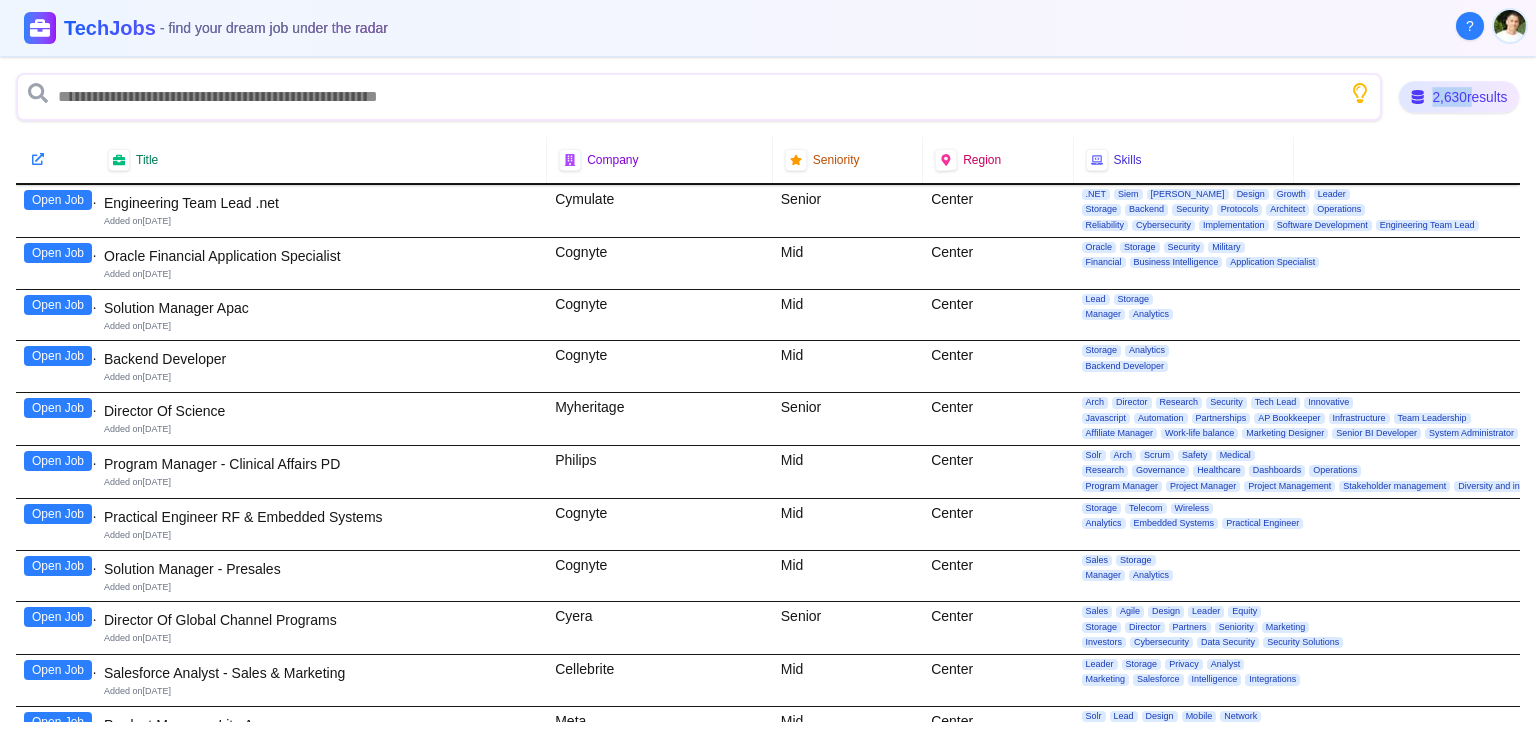 click 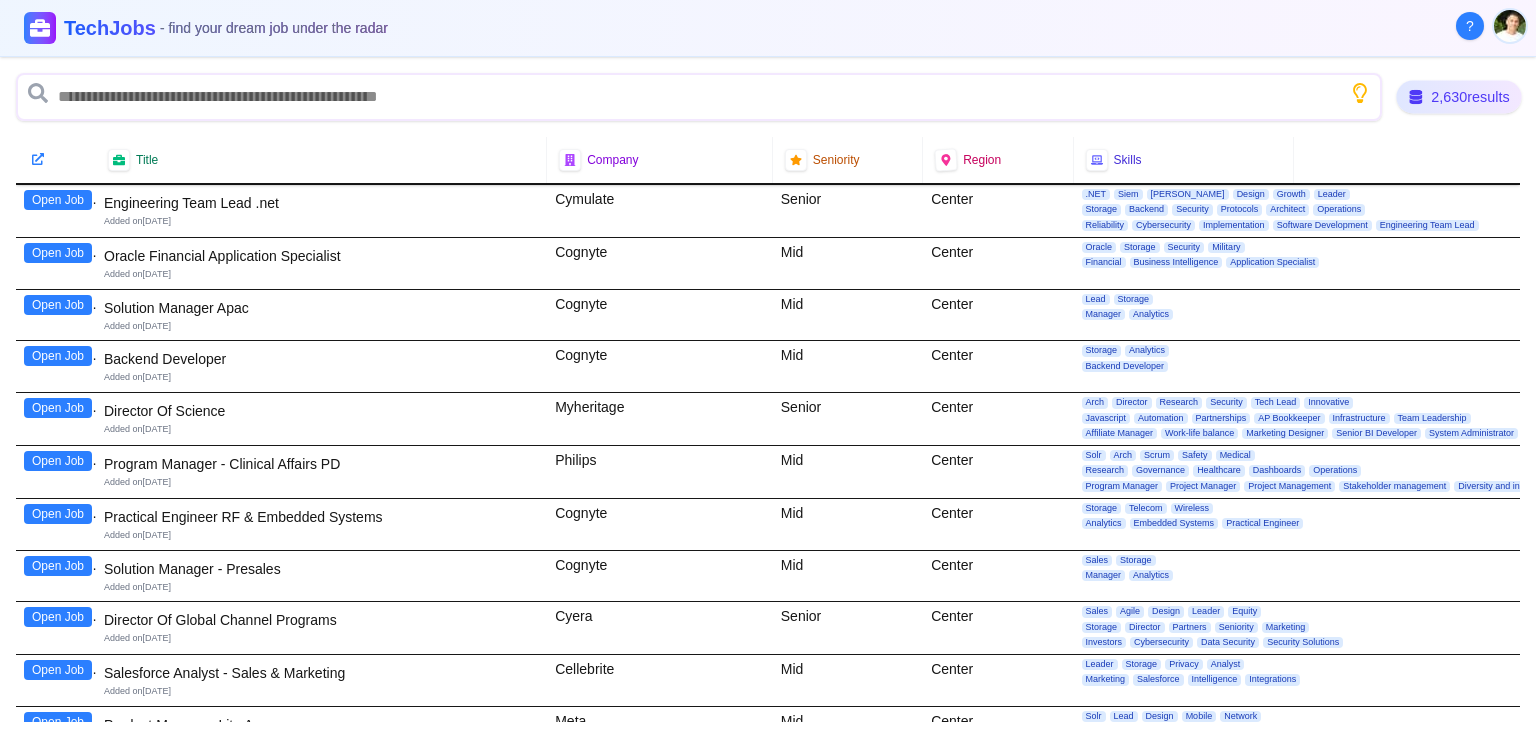 click 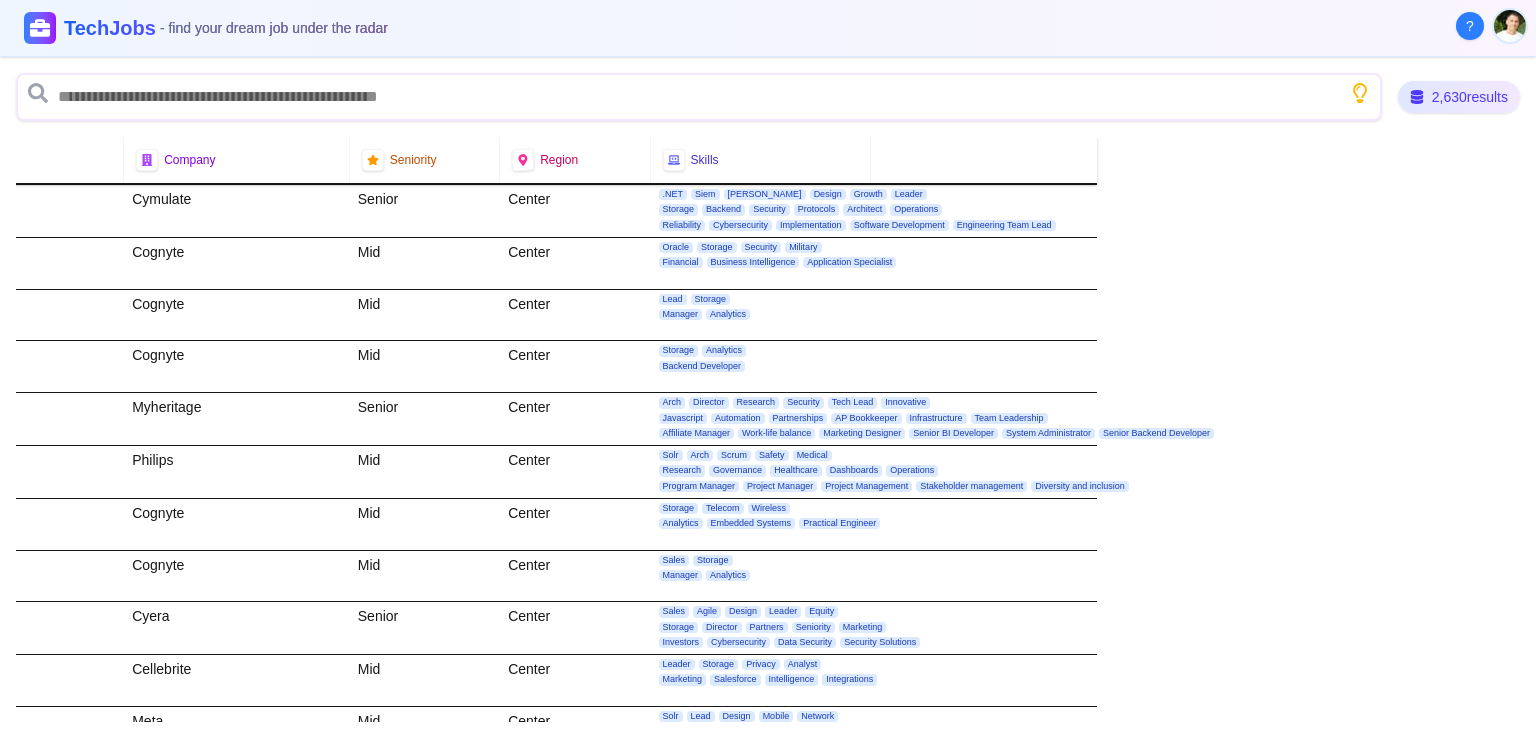 scroll, scrollTop: 0, scrollLeft: 0, axis: both 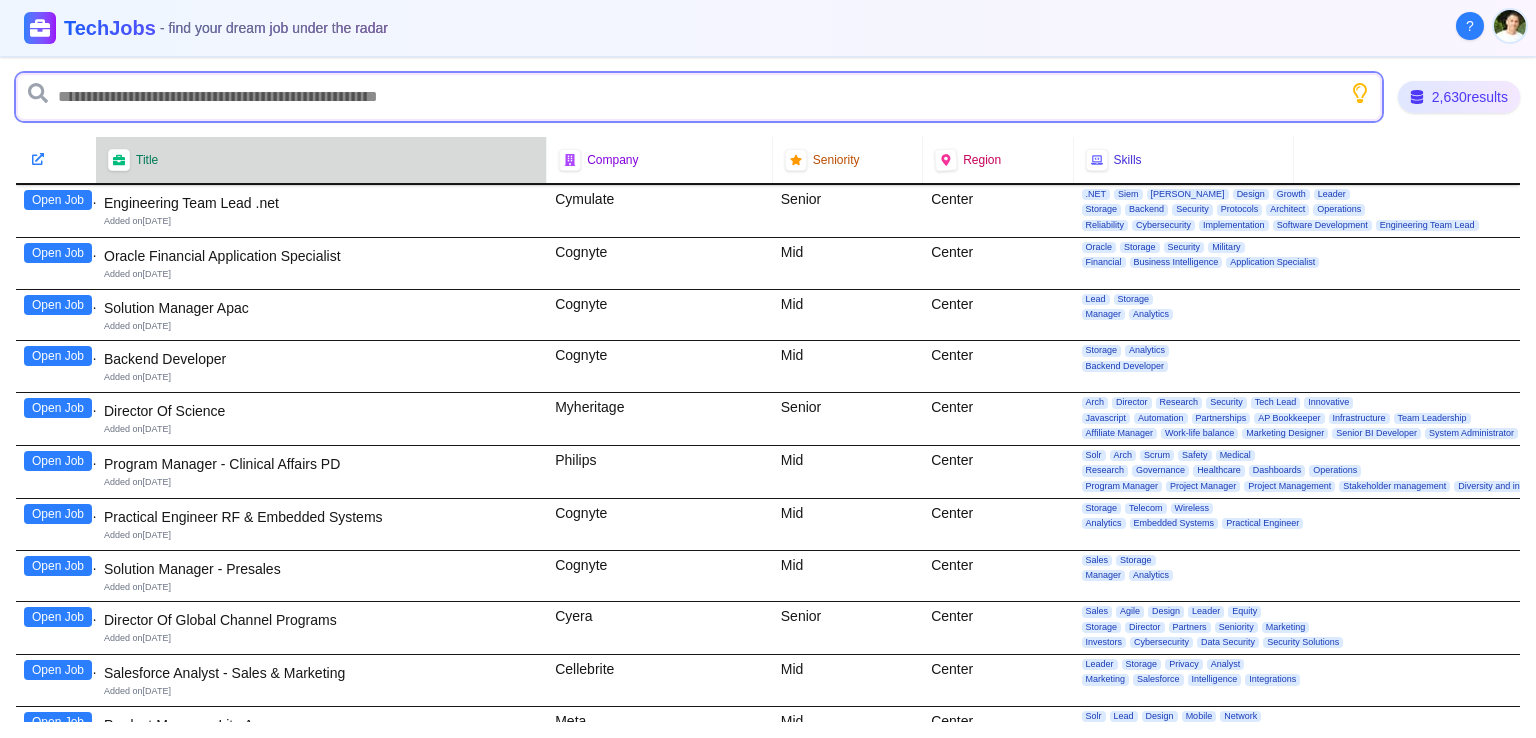 click at bounding box center [699, 97] 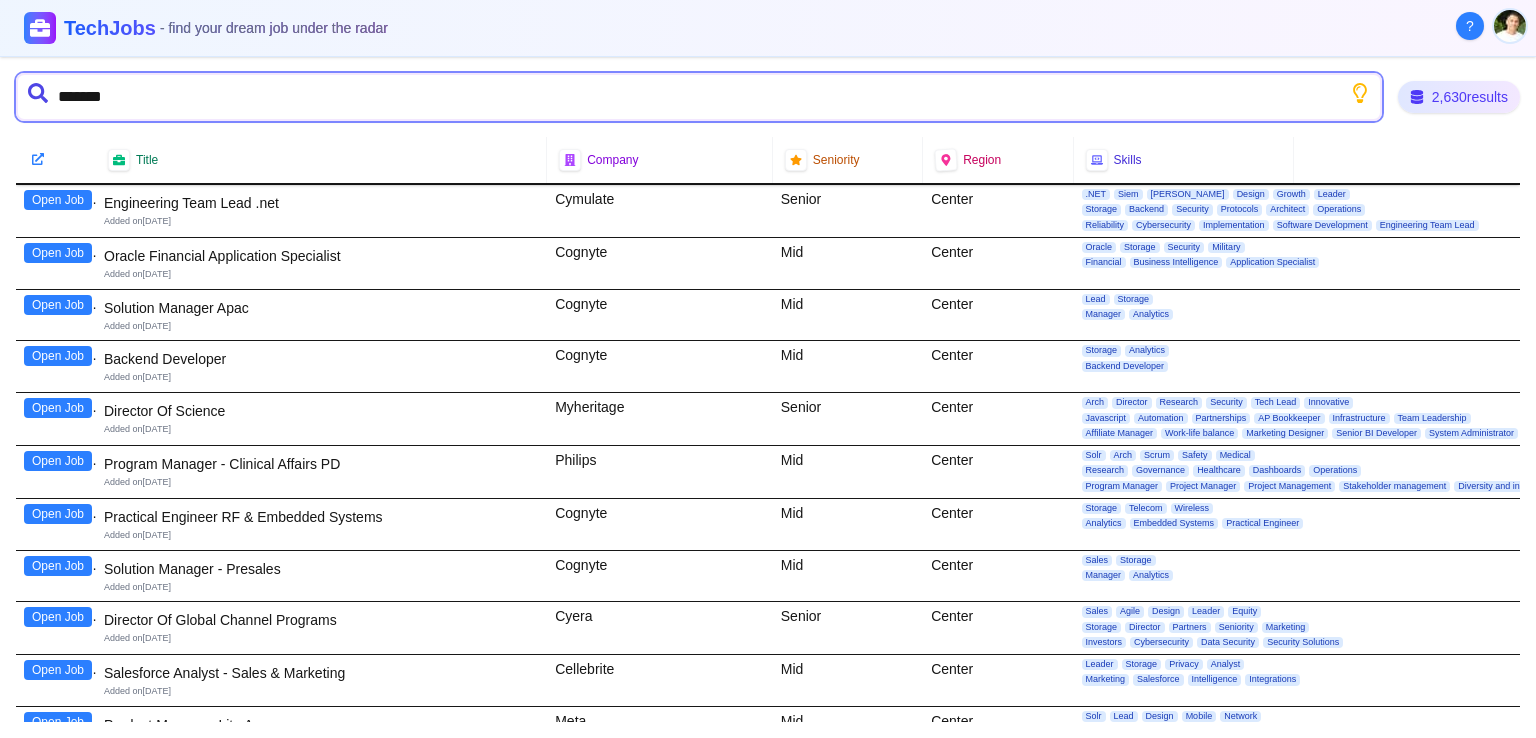 type on "********" 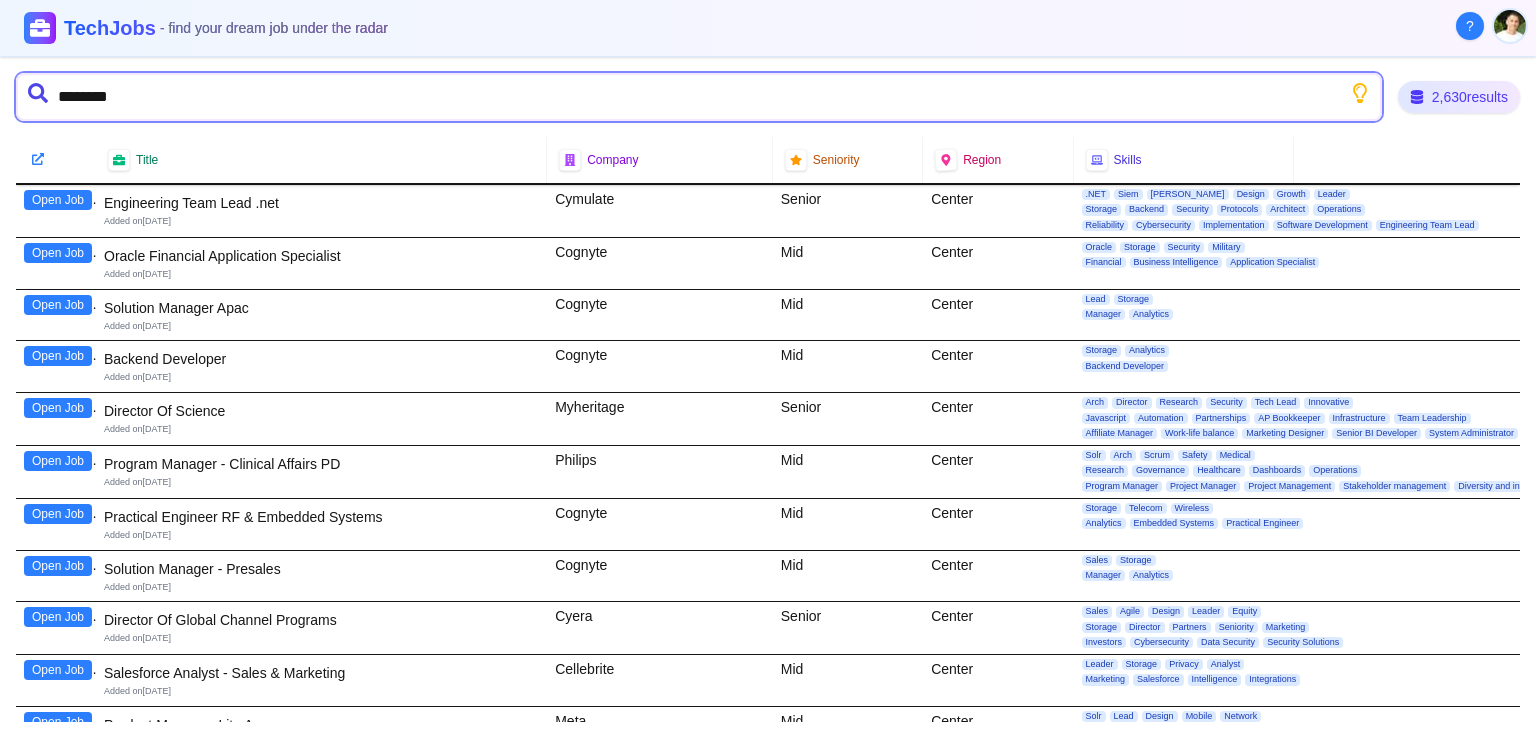 type 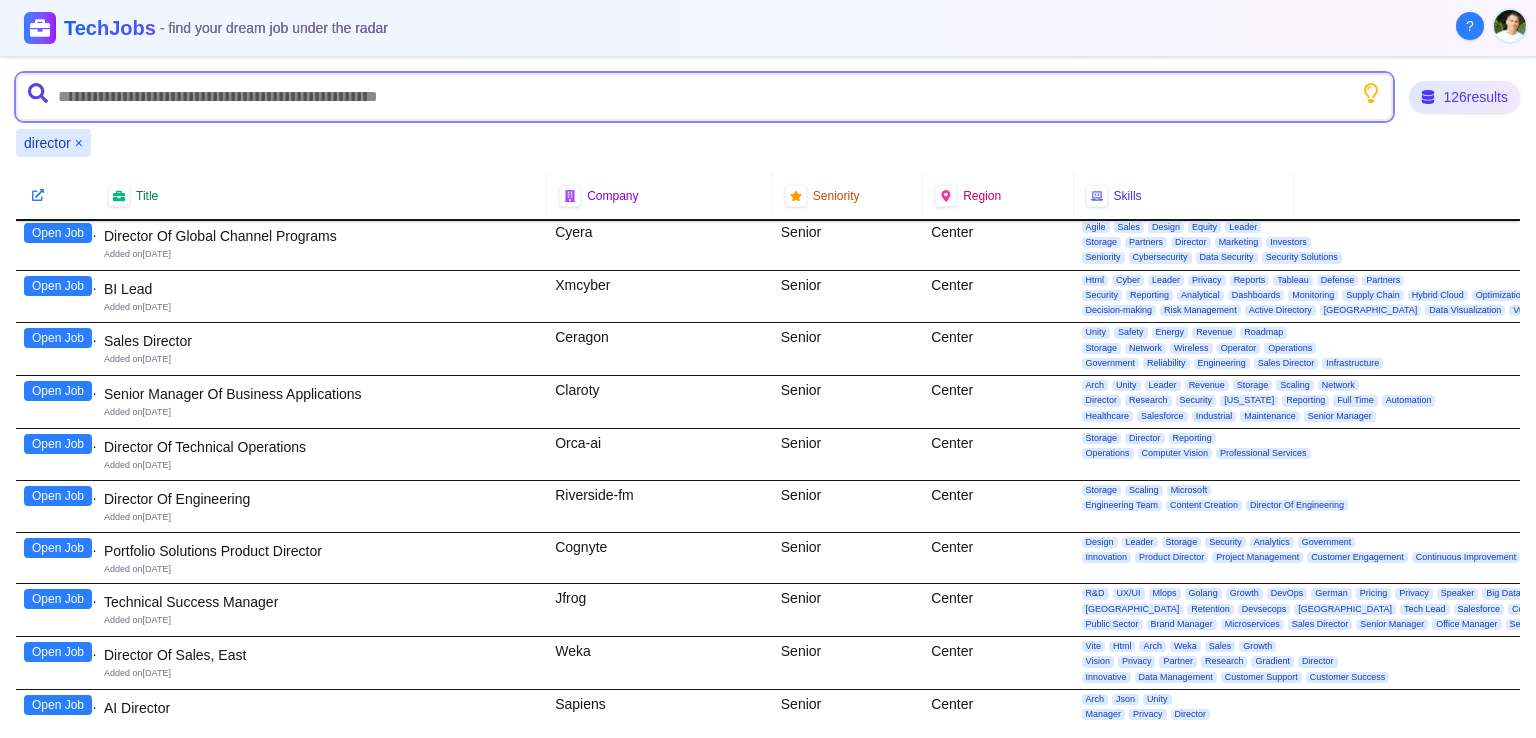 scroll, scrollTop: 300, scrollLeft: 0, axis: vertical 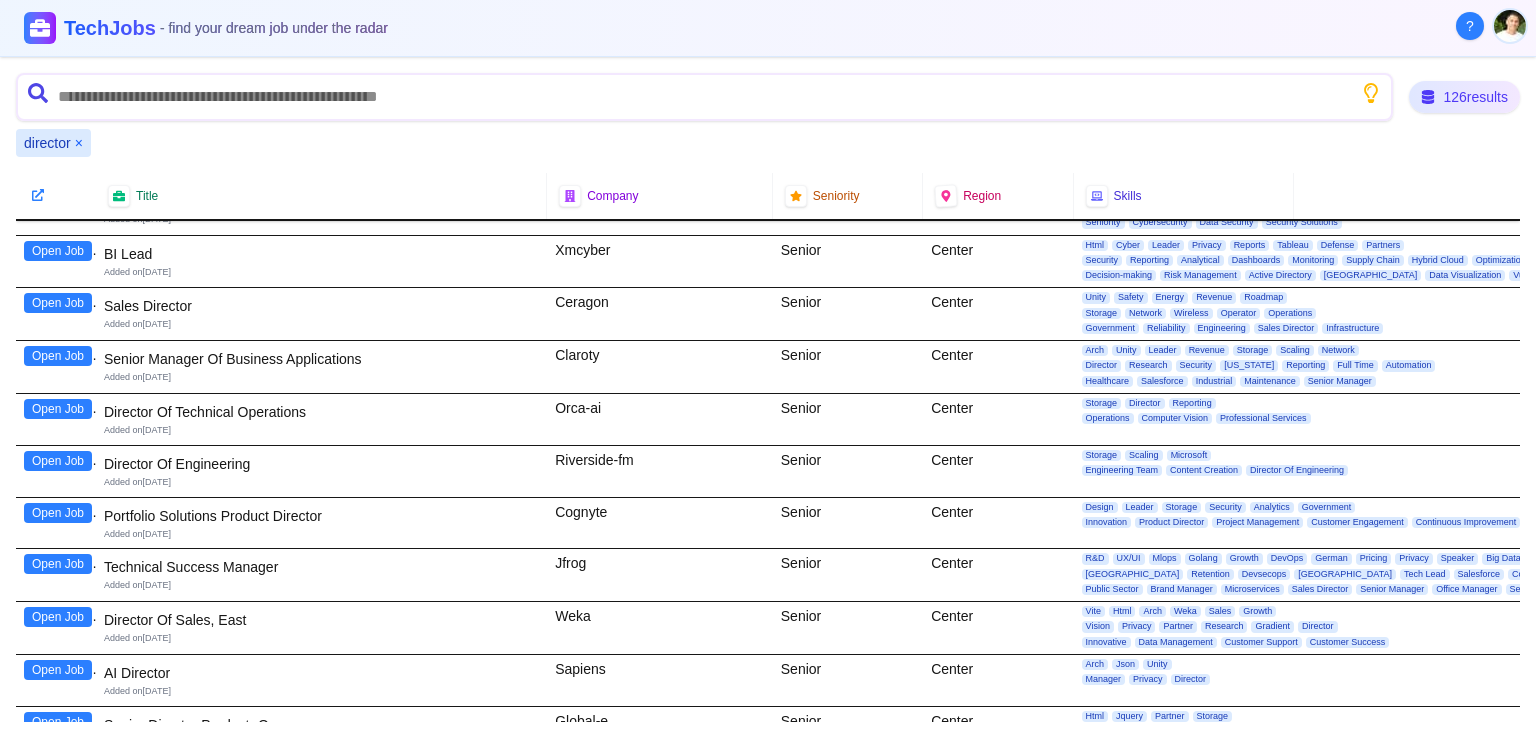 click on "Director Of Technical Operations" at bounding box center (321, 412) 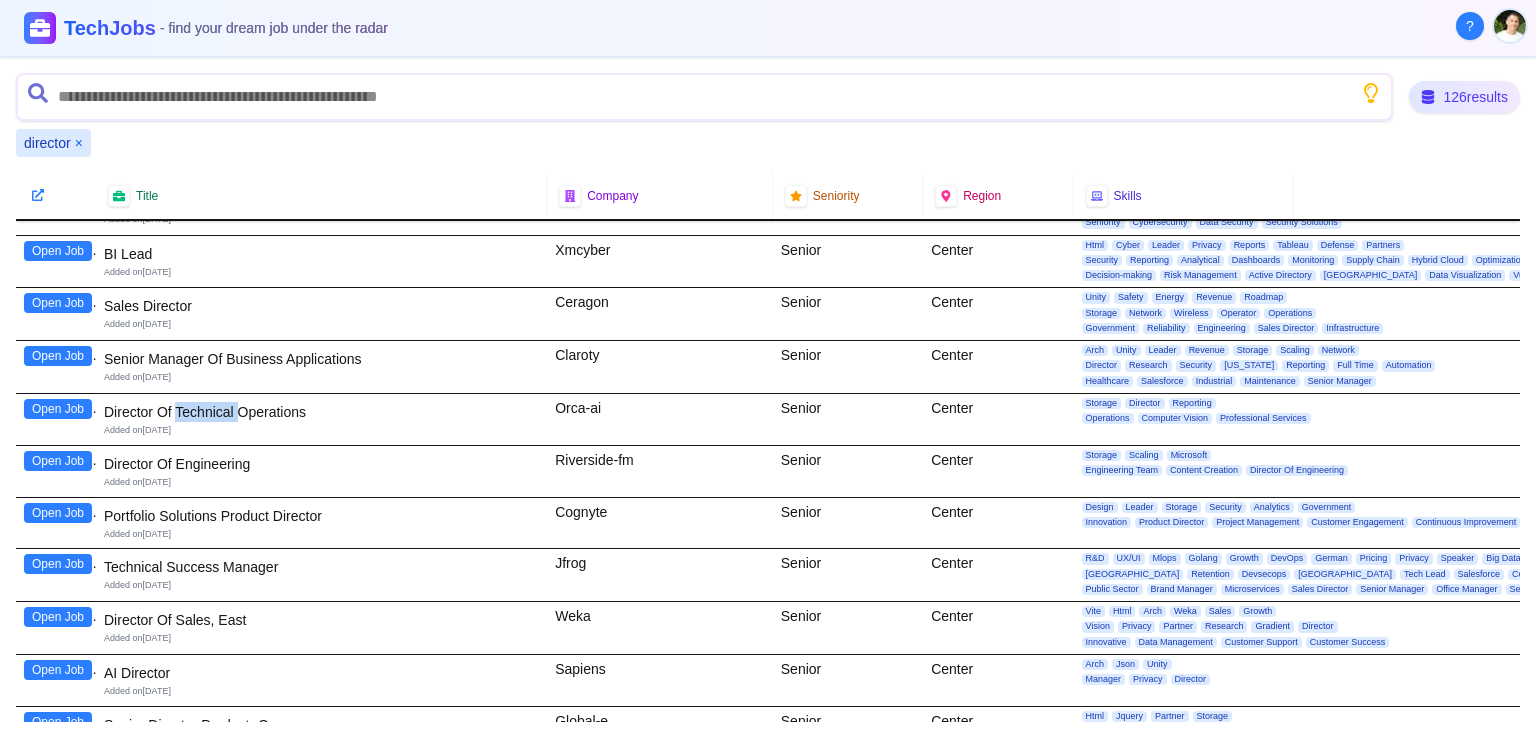 click on "Director Of Technical Operations" at bounding box center (321, 412) 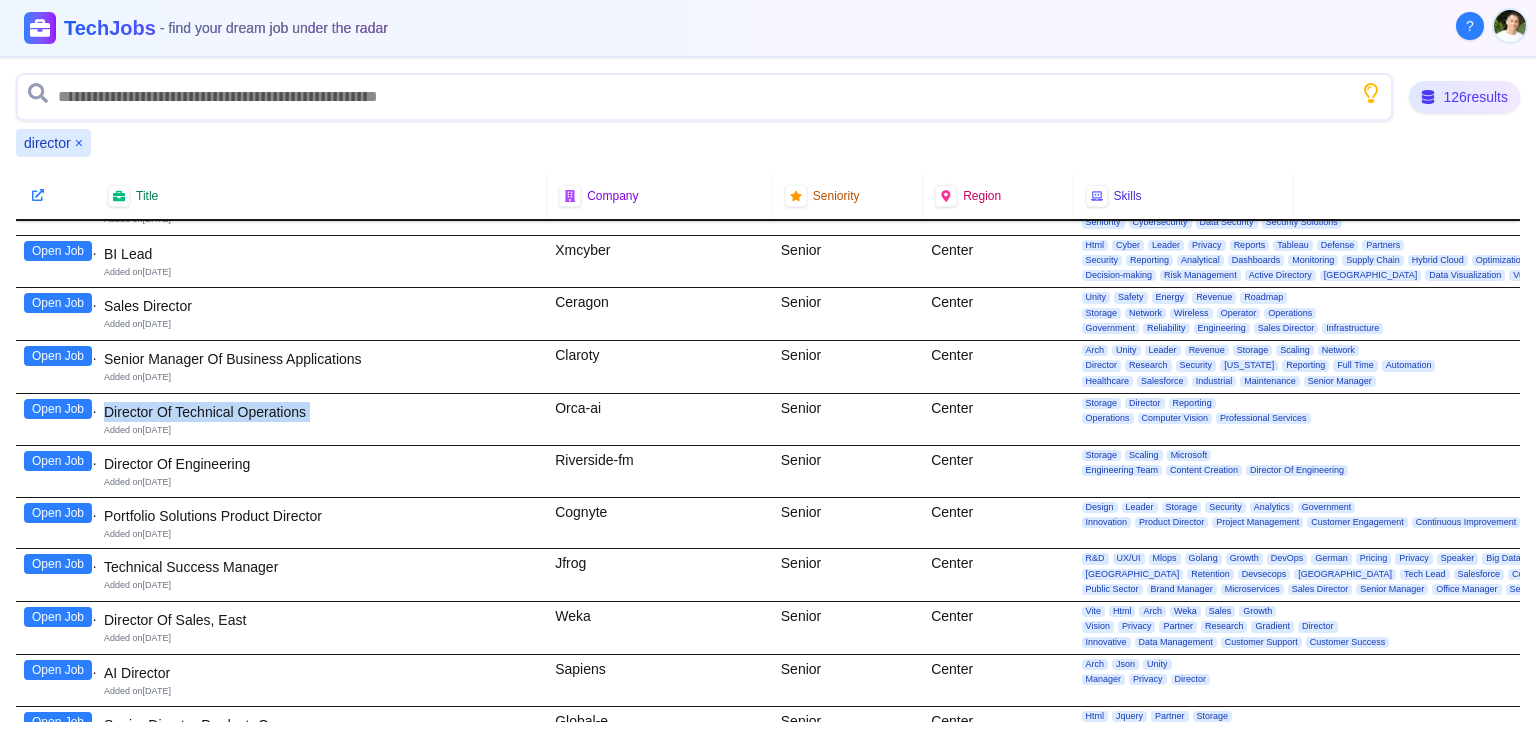click on "Director Of Technical Operations" at bounding box center (321, 412) 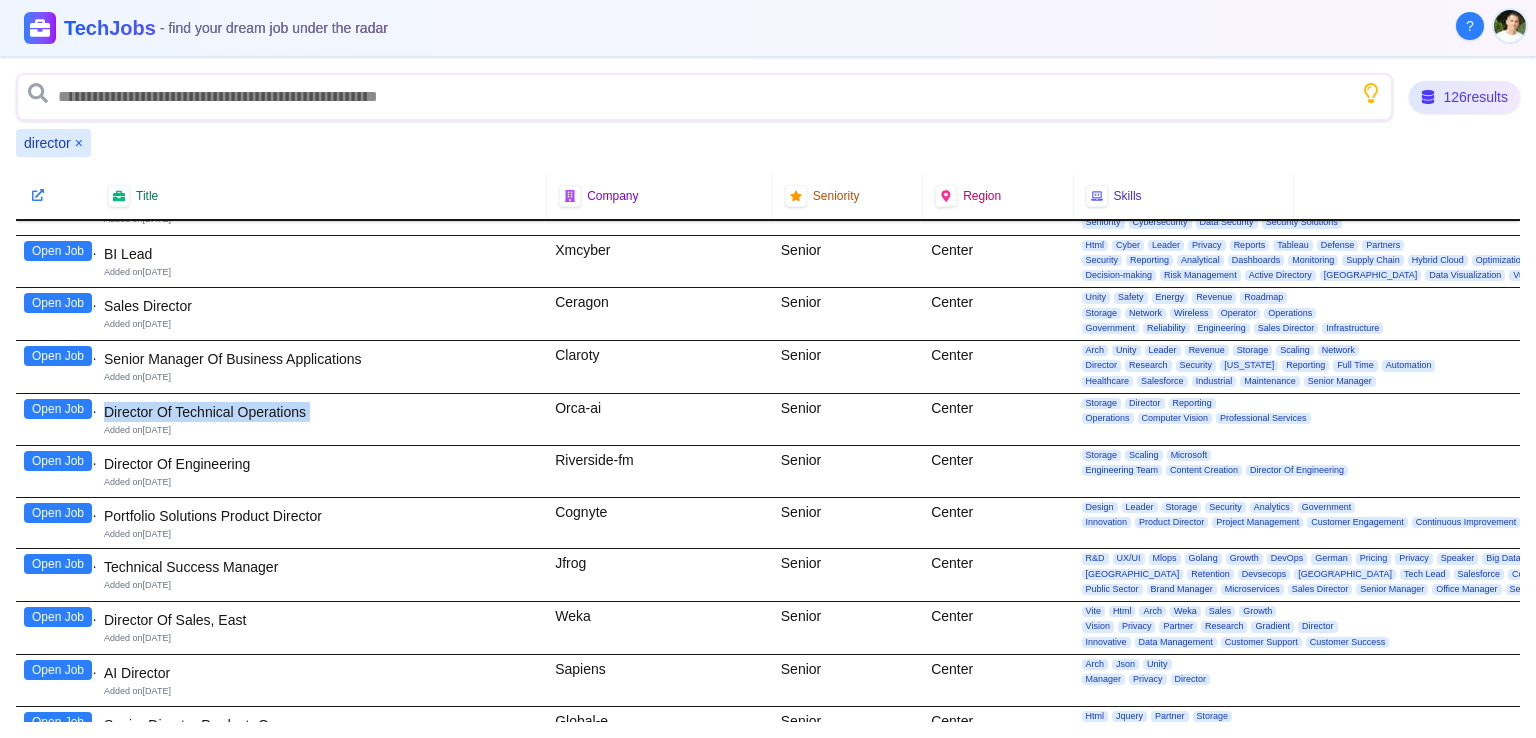 click on "Director Of Technical Operations" at bounding box center (321, 412) 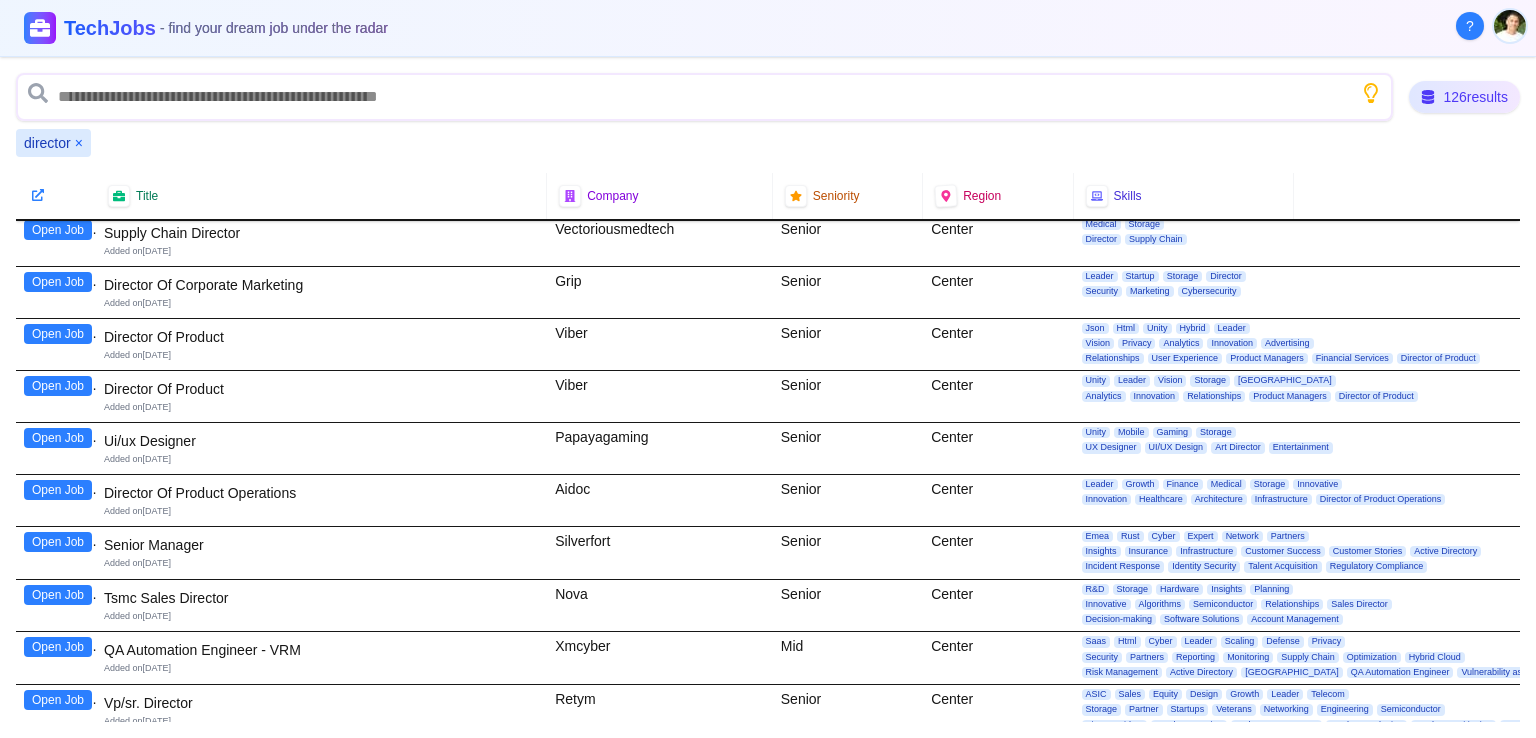 scroll, scrollTop: 1400, scrollLeft: 0, axis: vertical 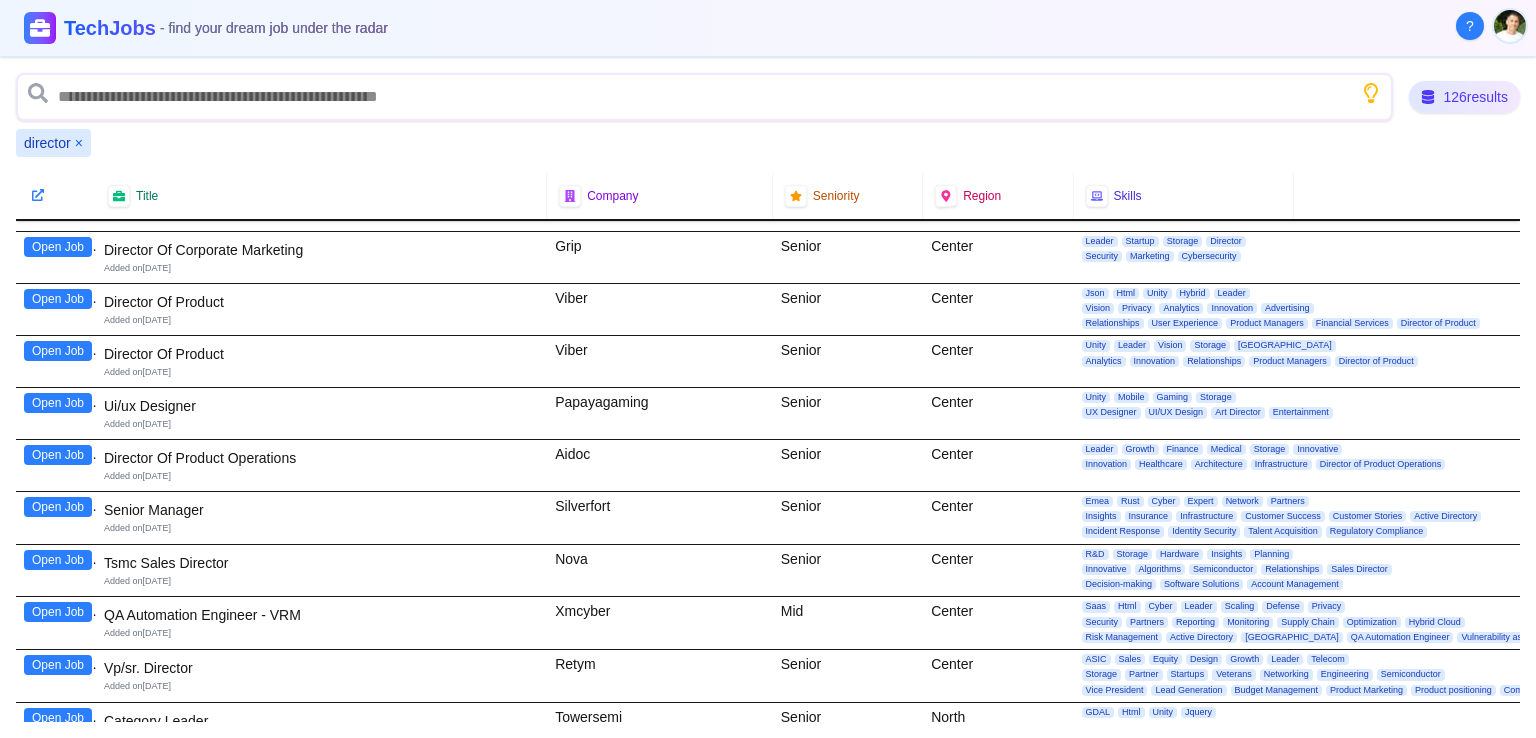 click on "Director Of Product Operations" at bounding box center [321, 458] 